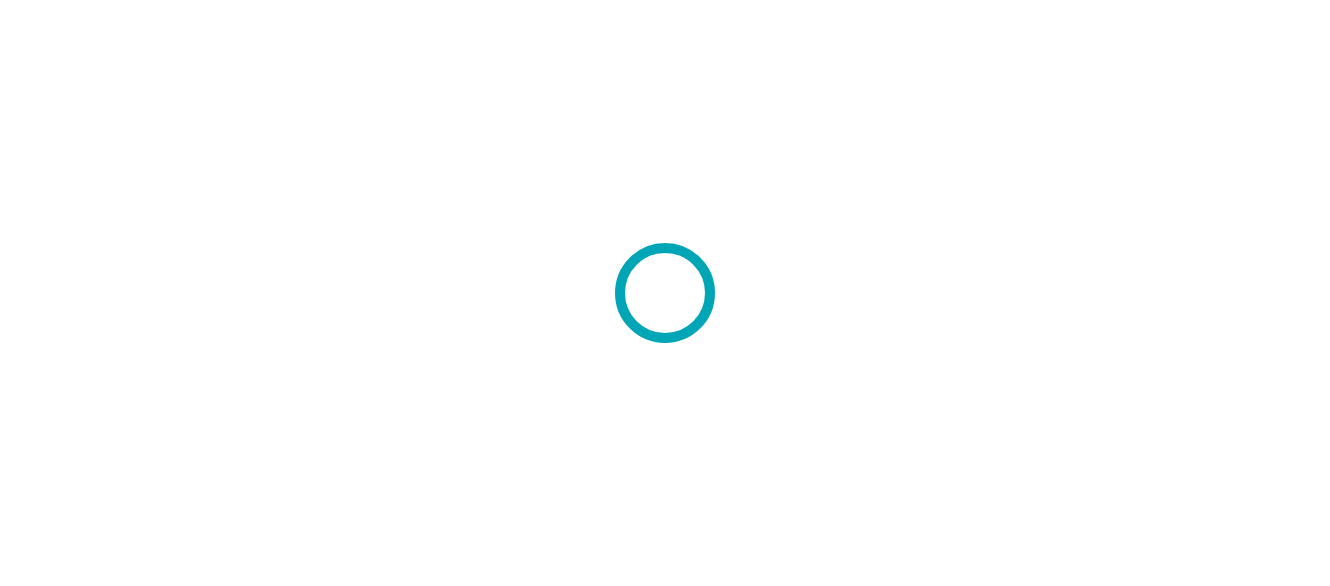 scroll, scrollTop: 0, scrollLeft: 0, axis: both 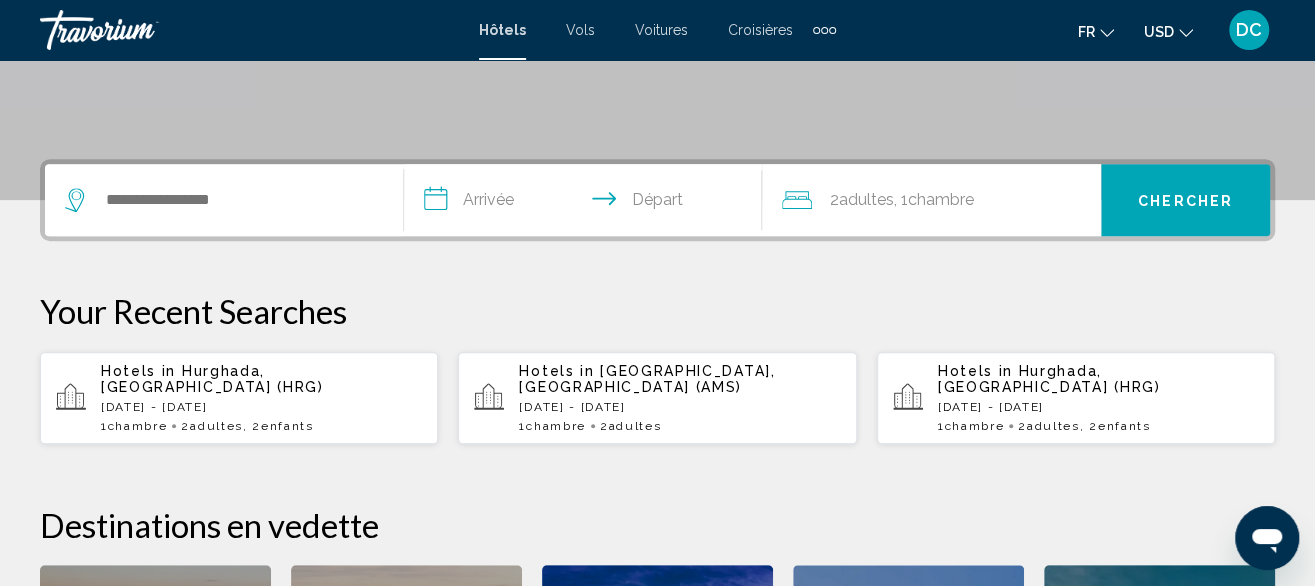 click on "[DATE] - [DATE]" at bounding box center (261, 407) 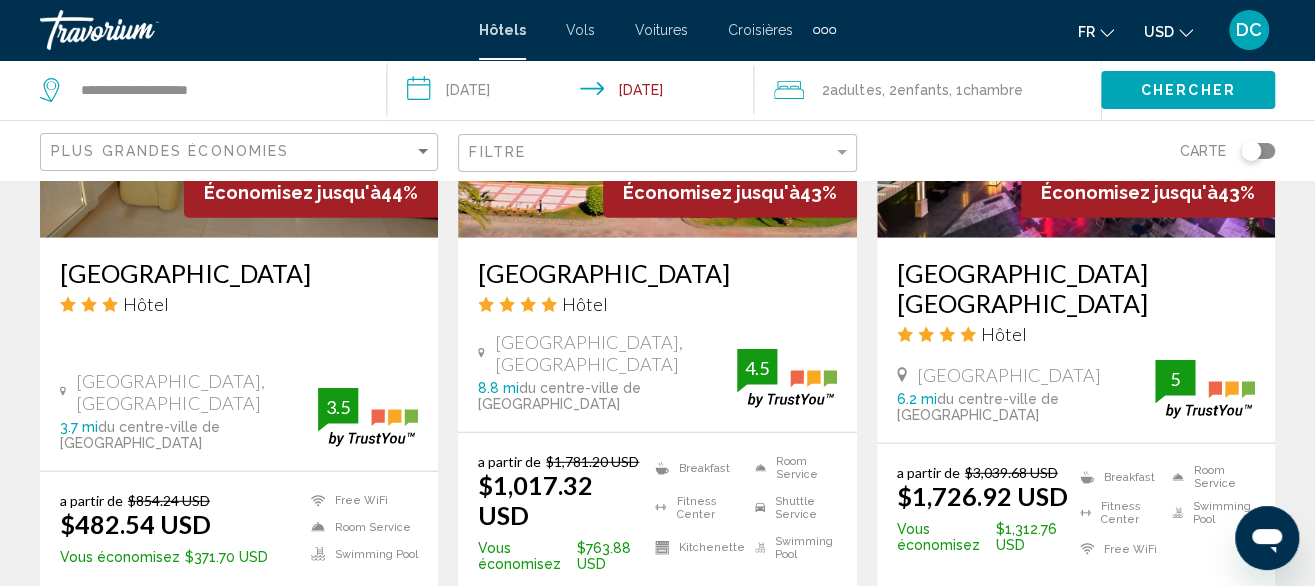 scroll, scrollTop: 2904, scrollLeft: 0, axis: vertical 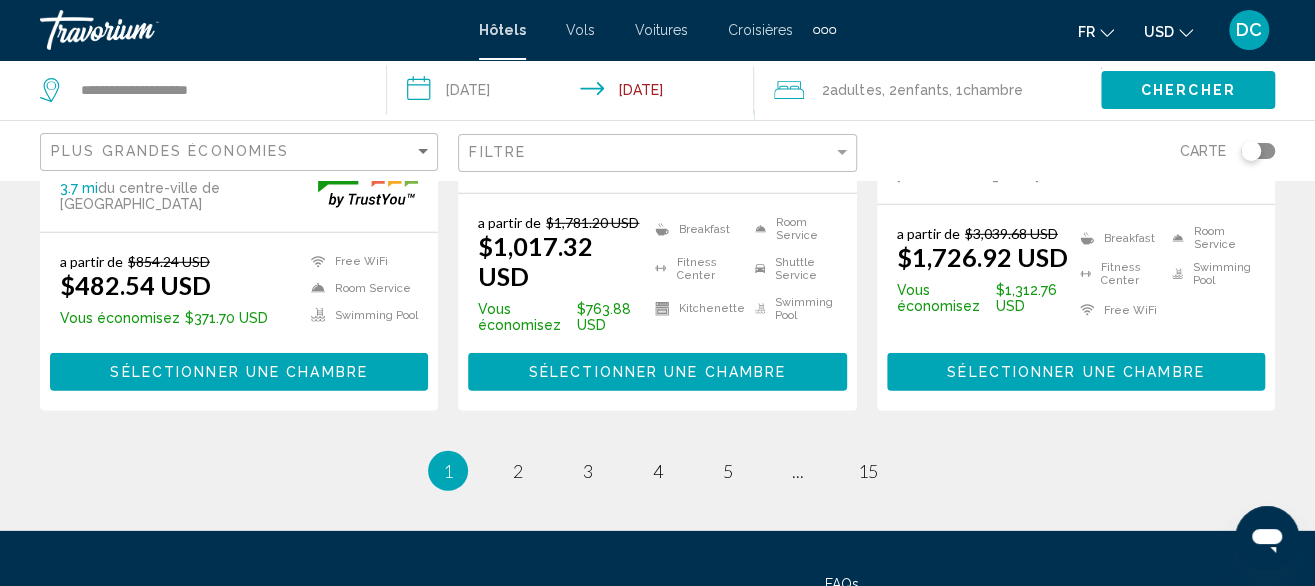 click on "USD
USD ($) MXN (Mex$) CAD (Can$) GBP (£) EUR (€) AUD (A$) NZD (NZ$) CNY (CN¥)" 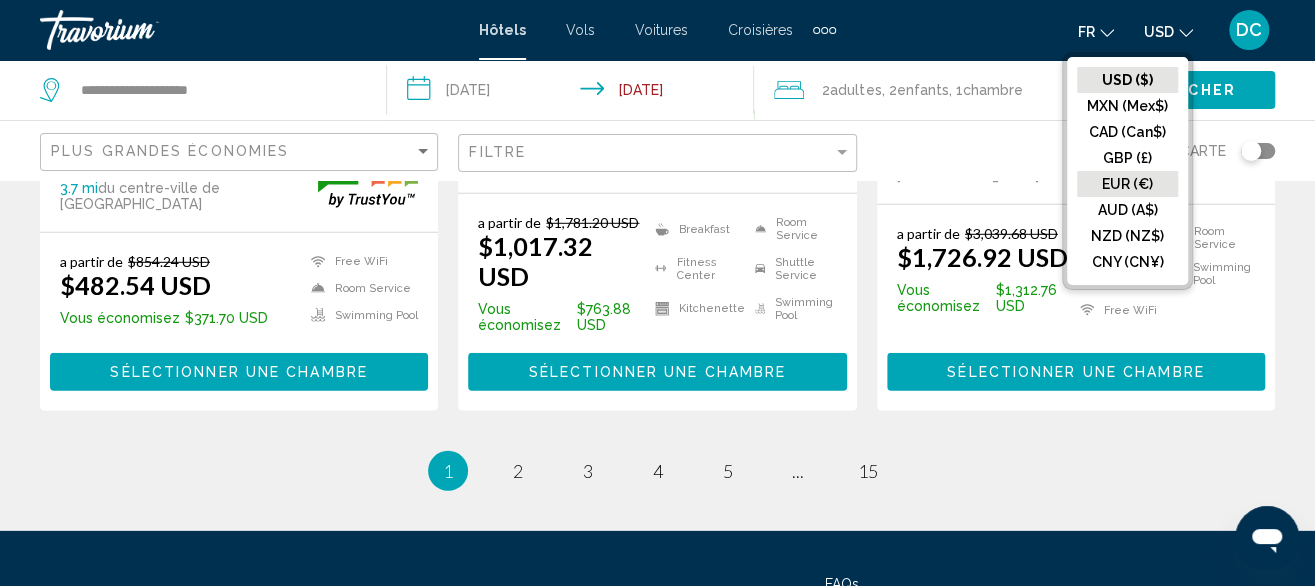 click on "EUR (€)" 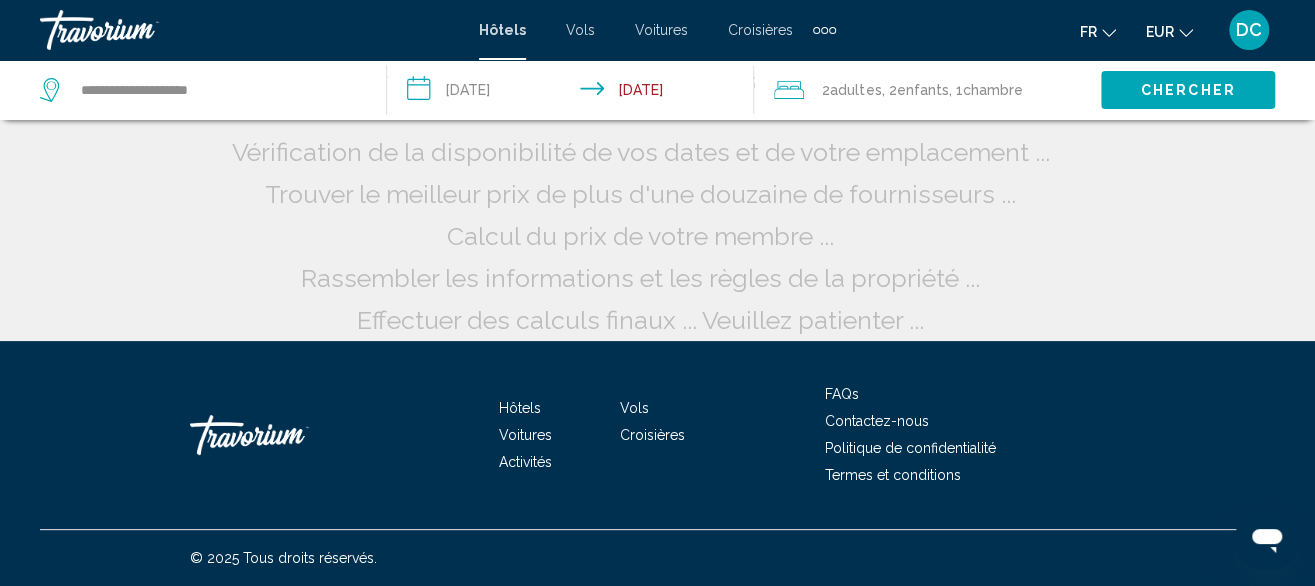 scroll, scrollTop: 70, scrollLeft: 0, axis: vertical 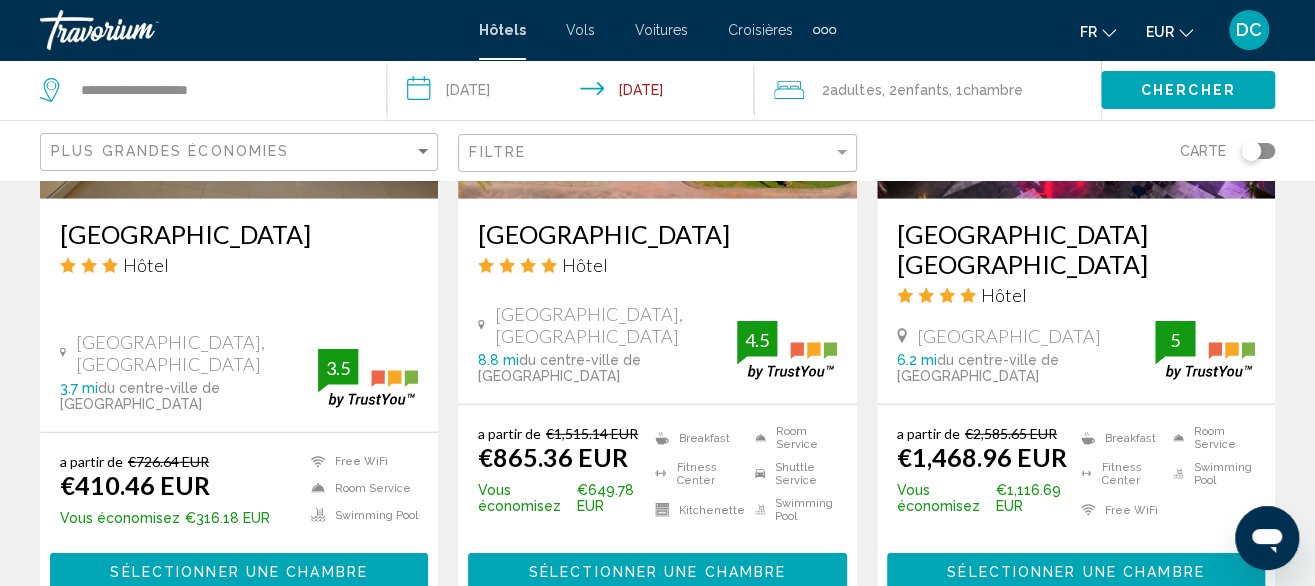 click on "Sélectionner une chambre" at bounding box center [1075, 573] 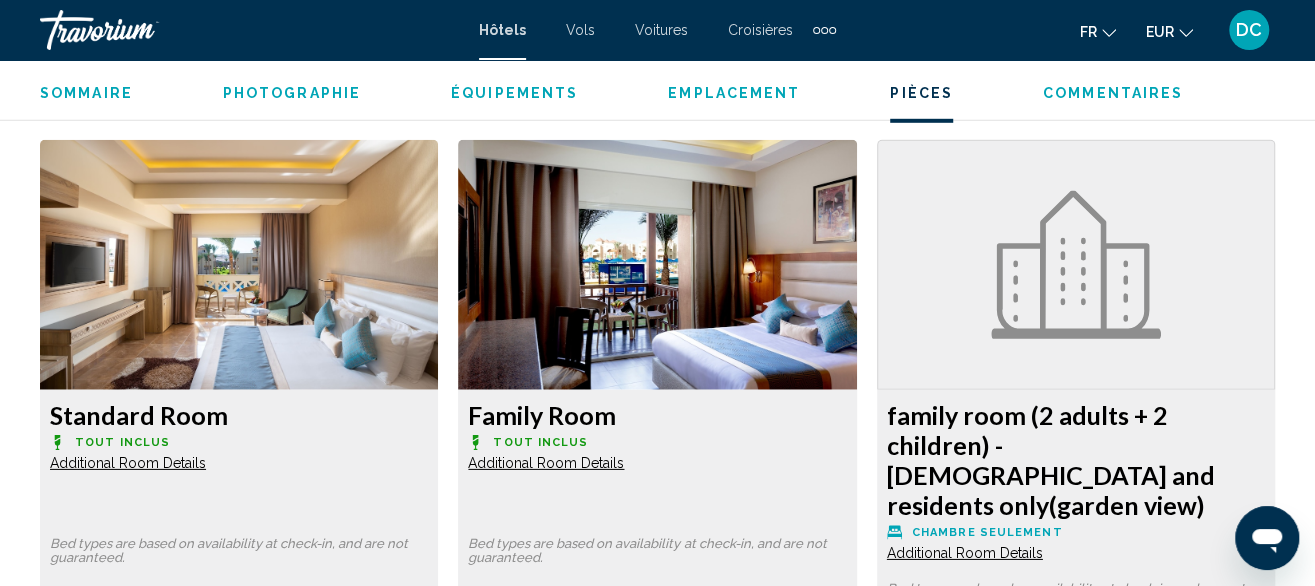 scroll, scrollTop: 3342, scrollLeft: 0, axis: vertical 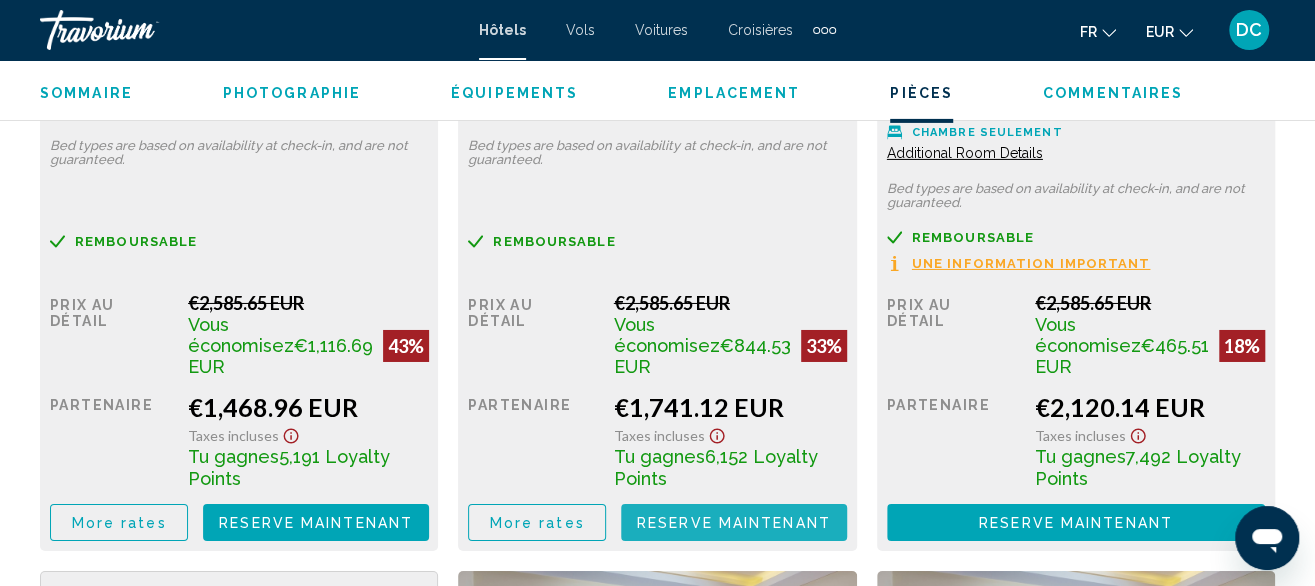 click on "Reserve maintenant" at bounding box center [734, 523] 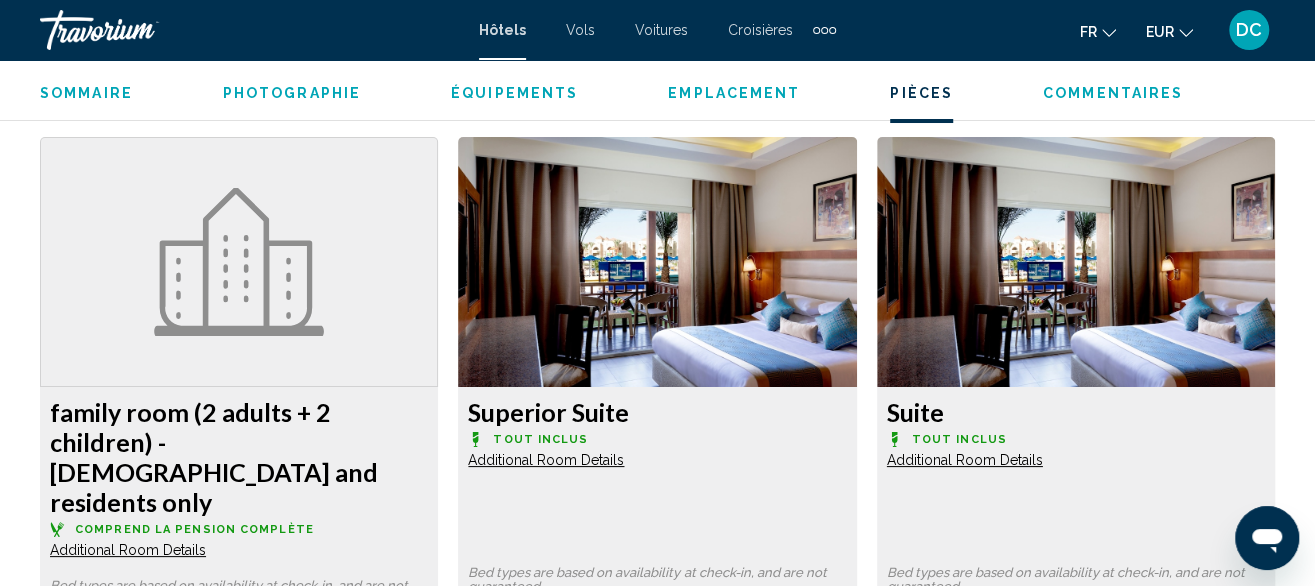 scroll, scrollTop: 3942, scrollLeft: 0, axis: vertical 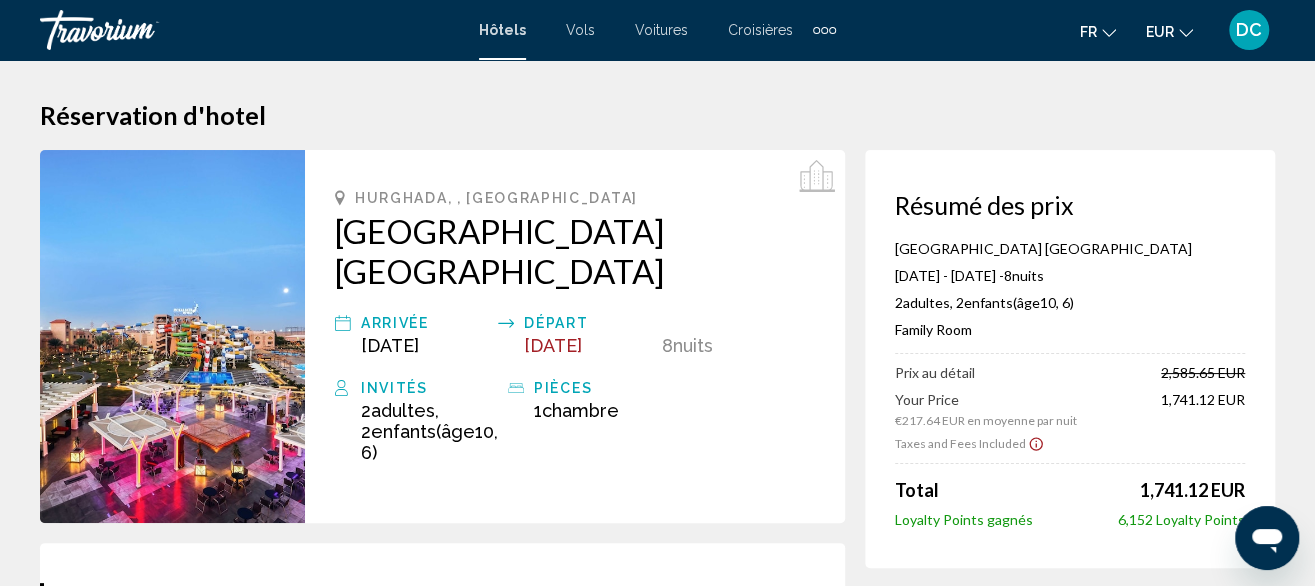 click at bounding box center [816, 30] 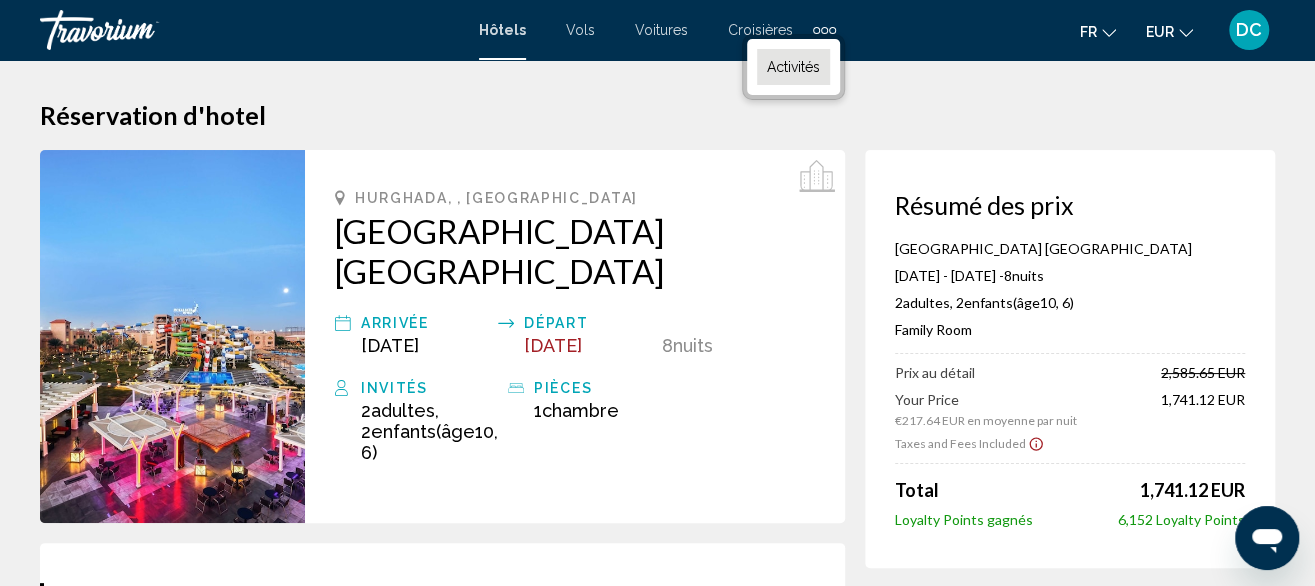 click on "Activités" at bounding box center (793, 67) 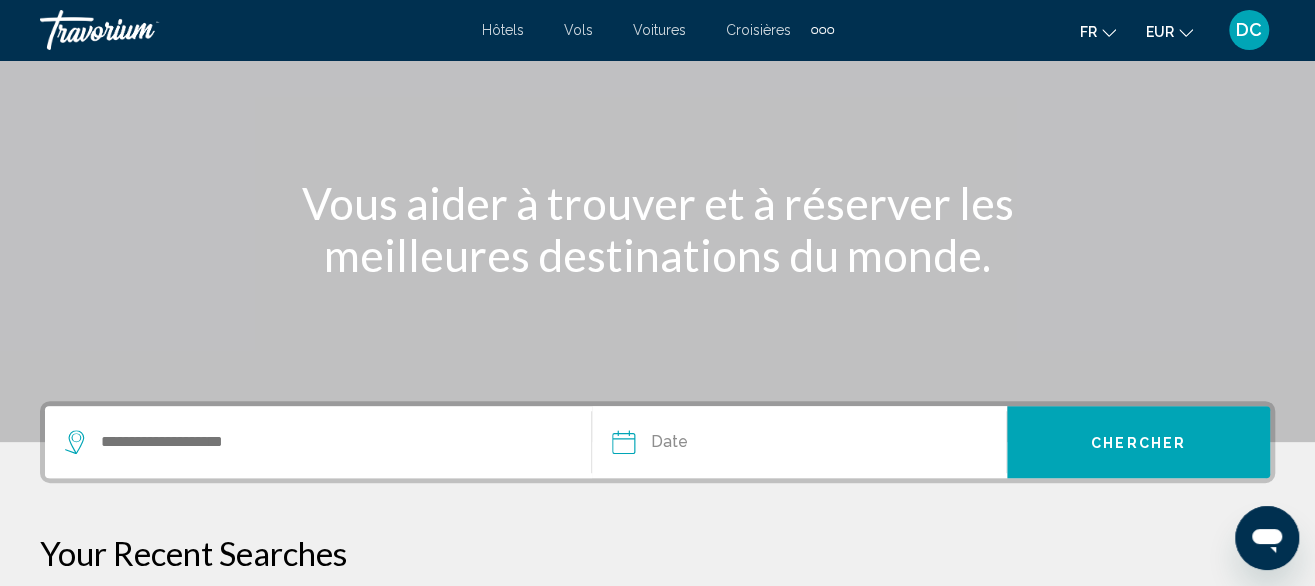 scroll, scrollTop: 300, scrollLeft: 0, axis: vertical 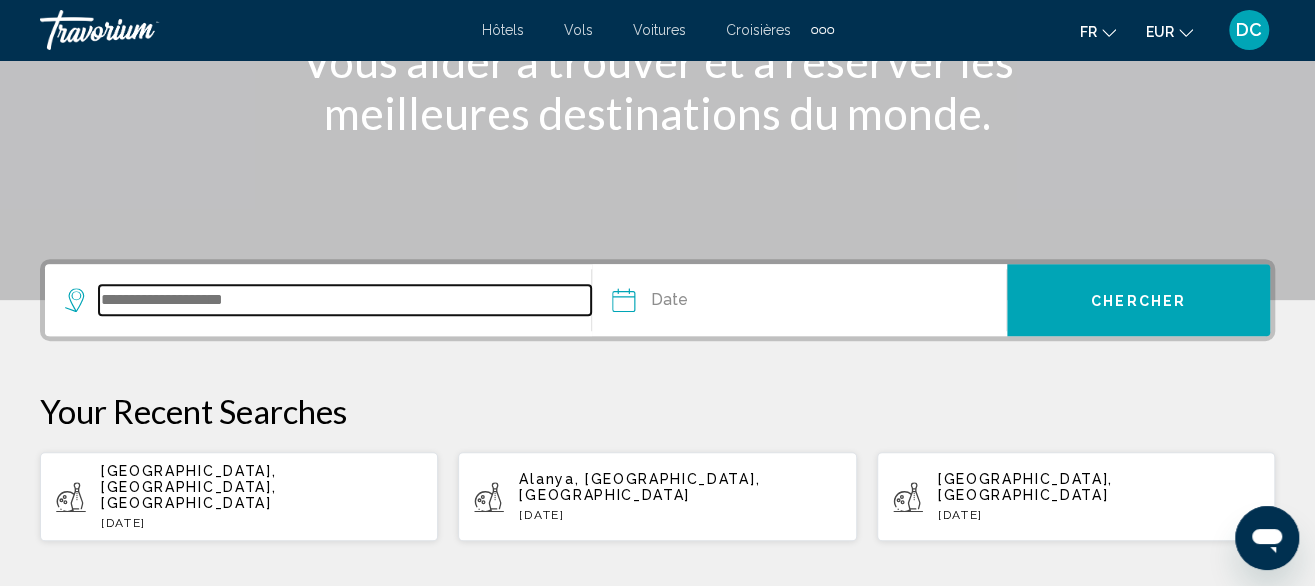 click at bounding box center [345, 300] 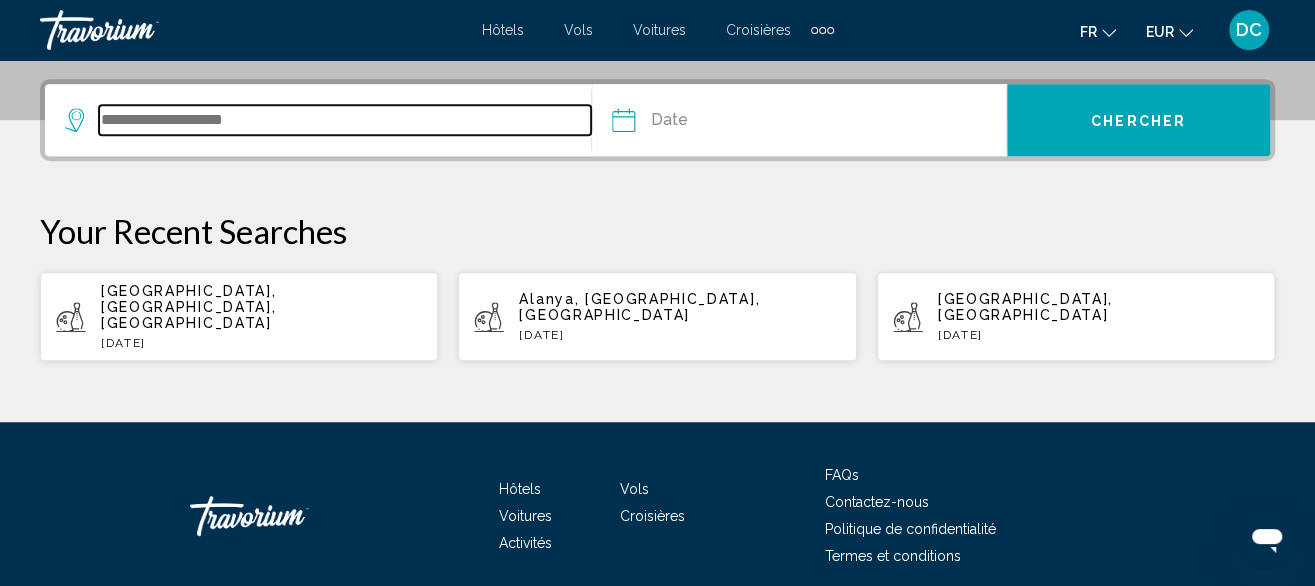 scroll, scrollTop: 494, scrollLeft: 0, axis: vertical 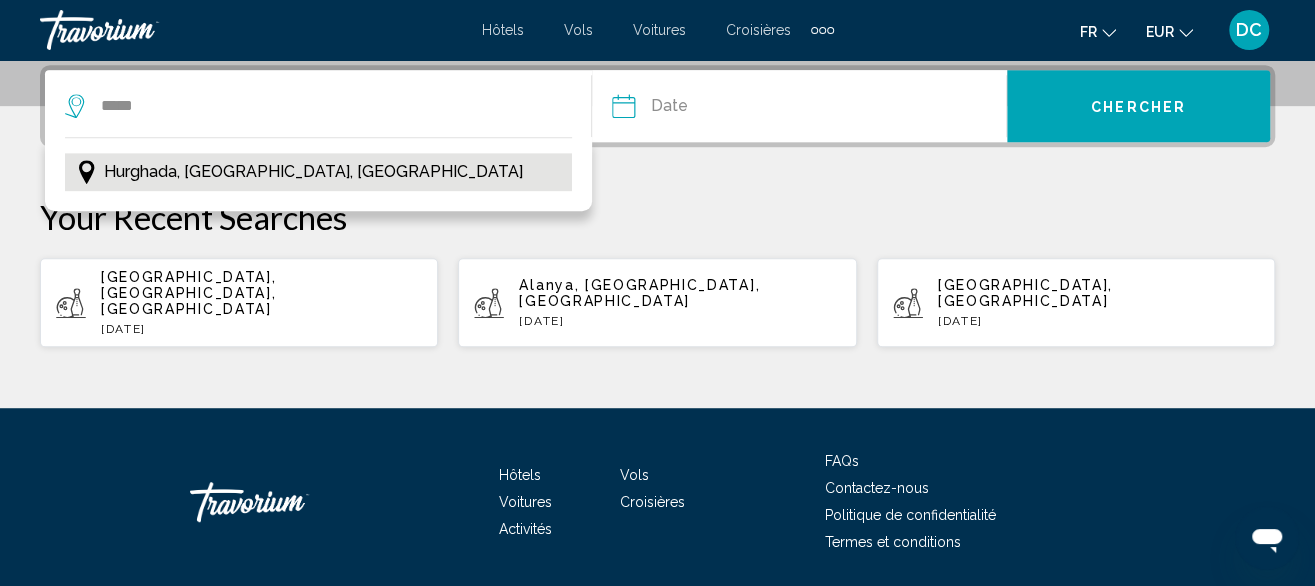 click on "Hurghada, [GEOGRAPHIC_DATA], [GEOGRAPHIC_DATA]" at bounding box center (318, 172) 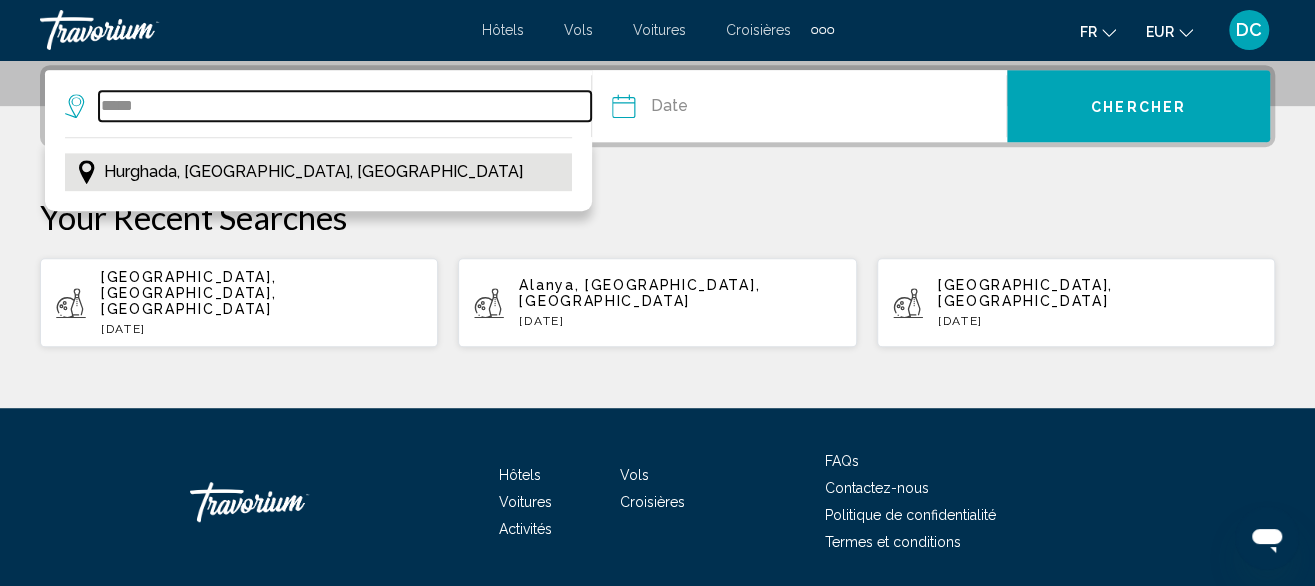type on "**********" 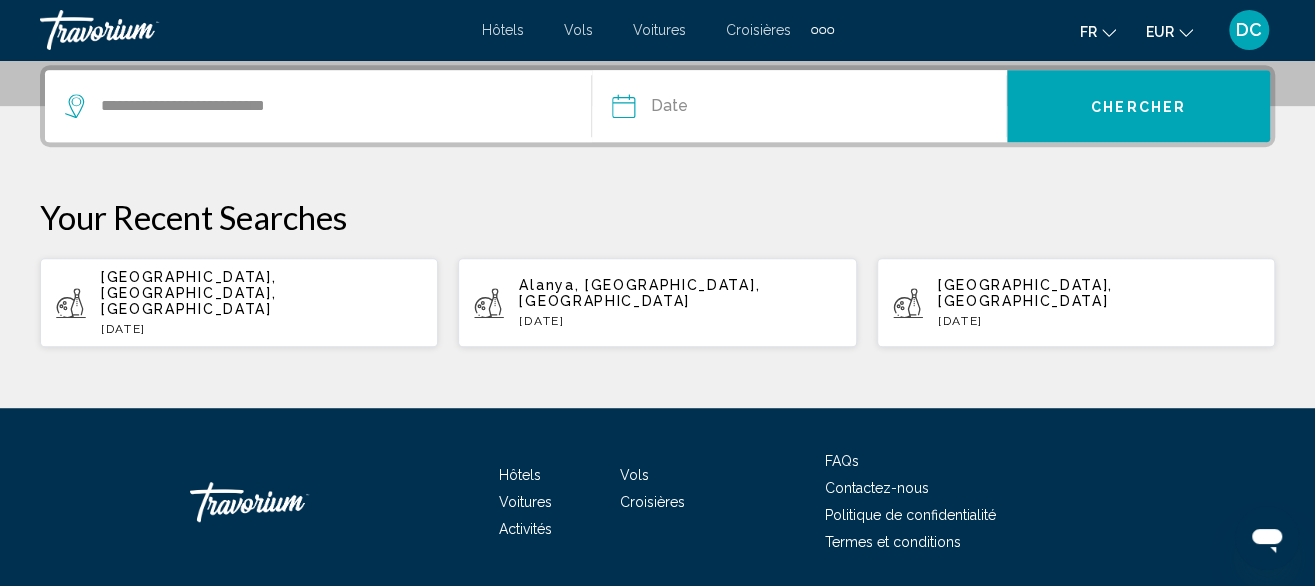 click at bounding box center [709, 109] 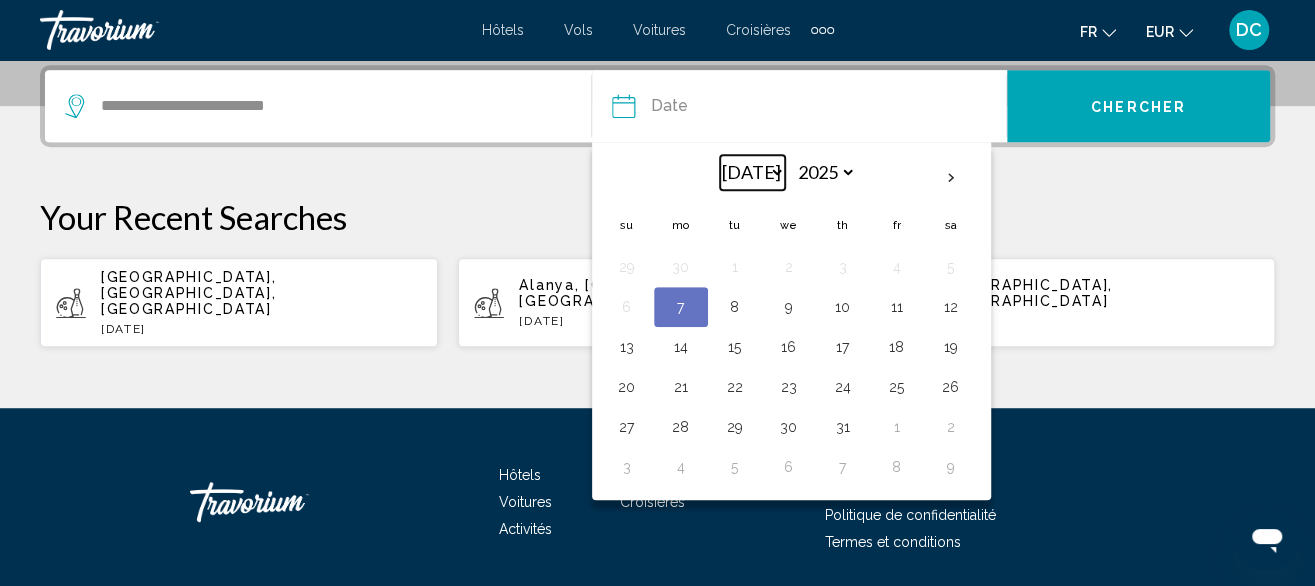 click on "*** *** *** *** *** *** *** *** *** *** *** ***" at bounding box center (752, 172) 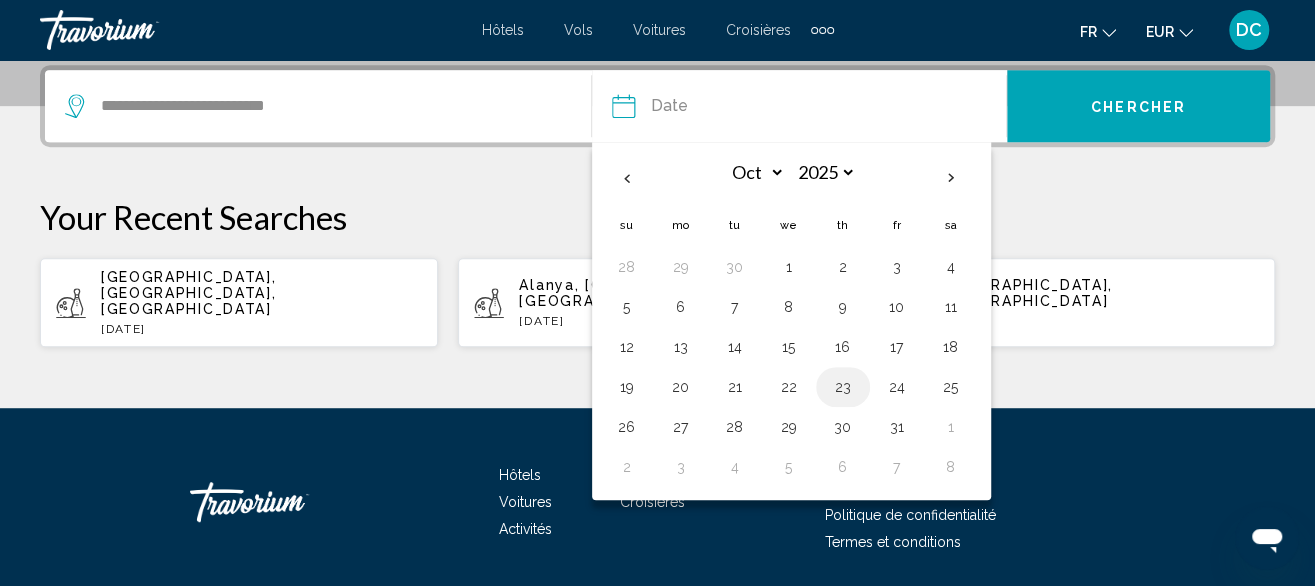 click on "23" at bounding box center [843, 387] 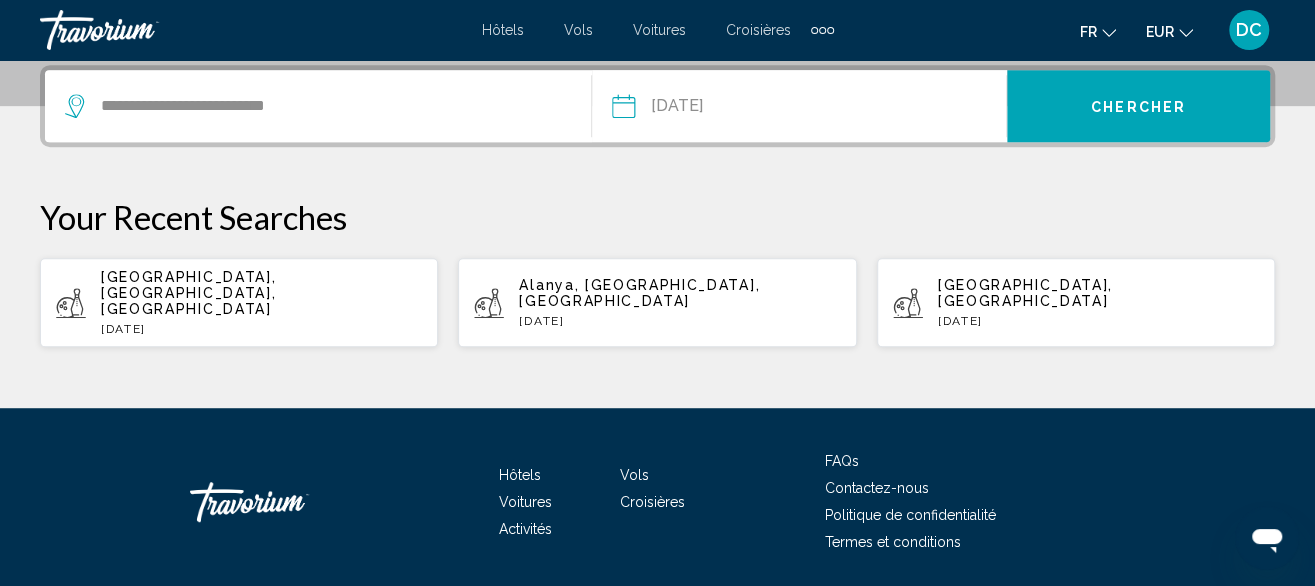 click on "Chercher" at bounding box center [1138, 107] 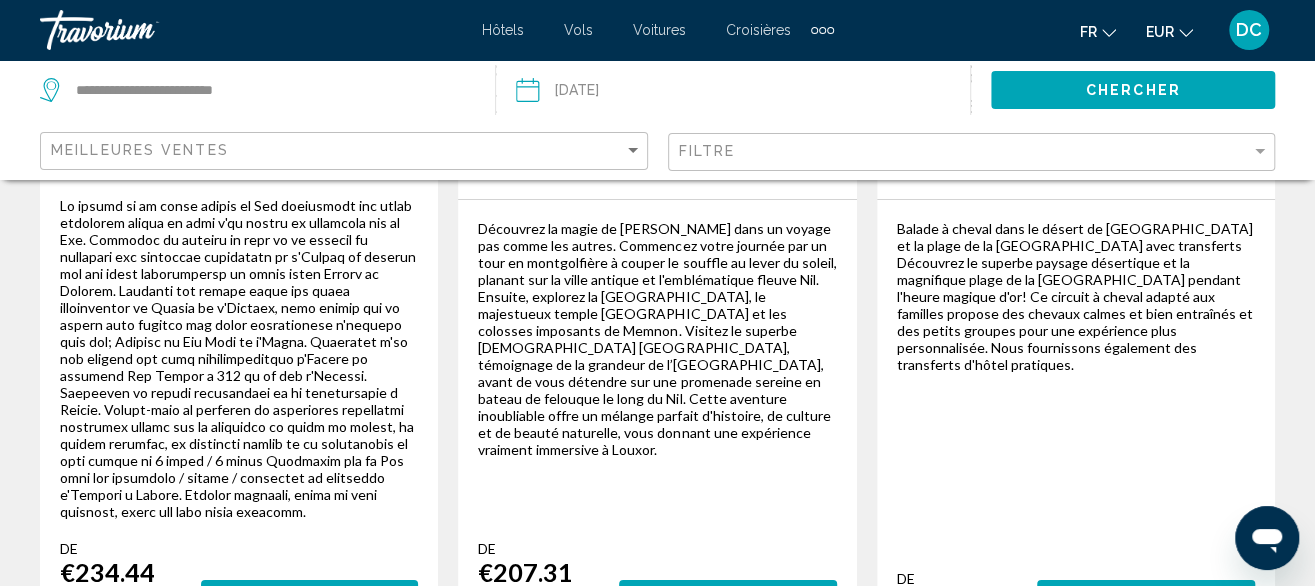 scroll, scrollTop: 3870, scrollLeft: 0, axis: vertical 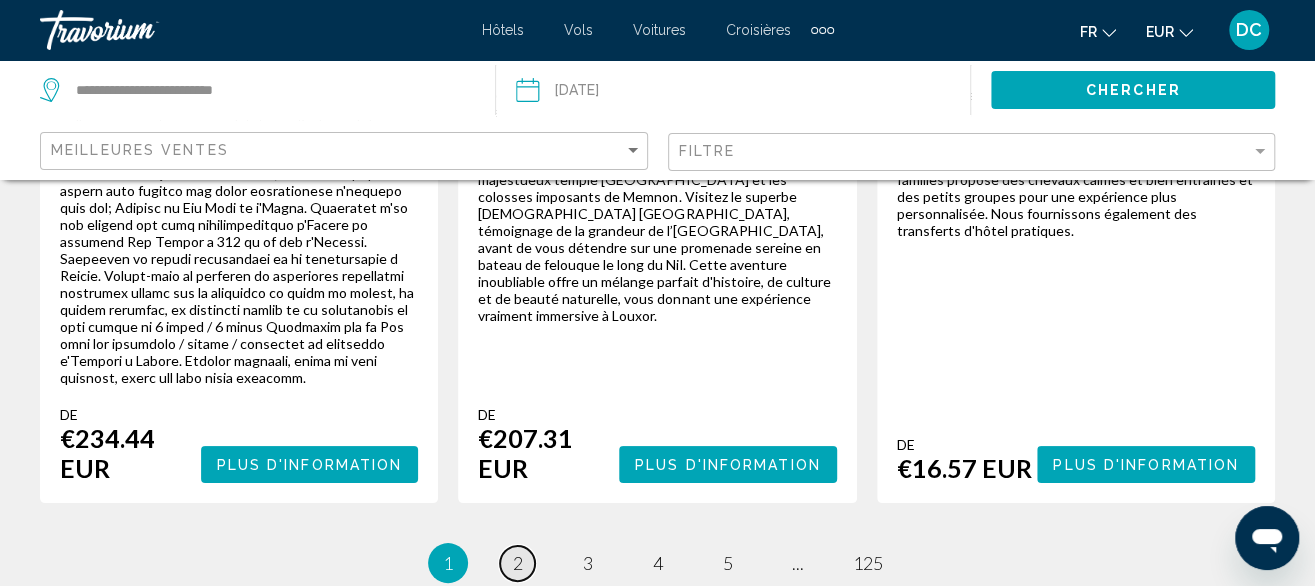 click on "page  2" at bounding box center (517, 563) 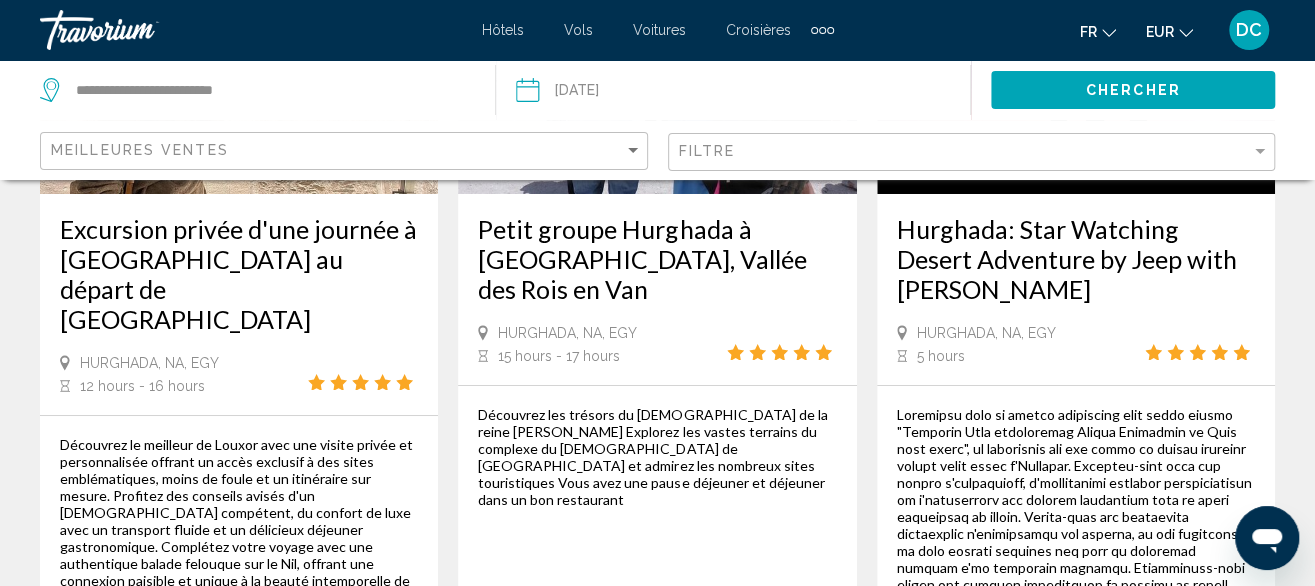 scroll, scrollTop: 3978, scrollLeft: 0, axis: vertical 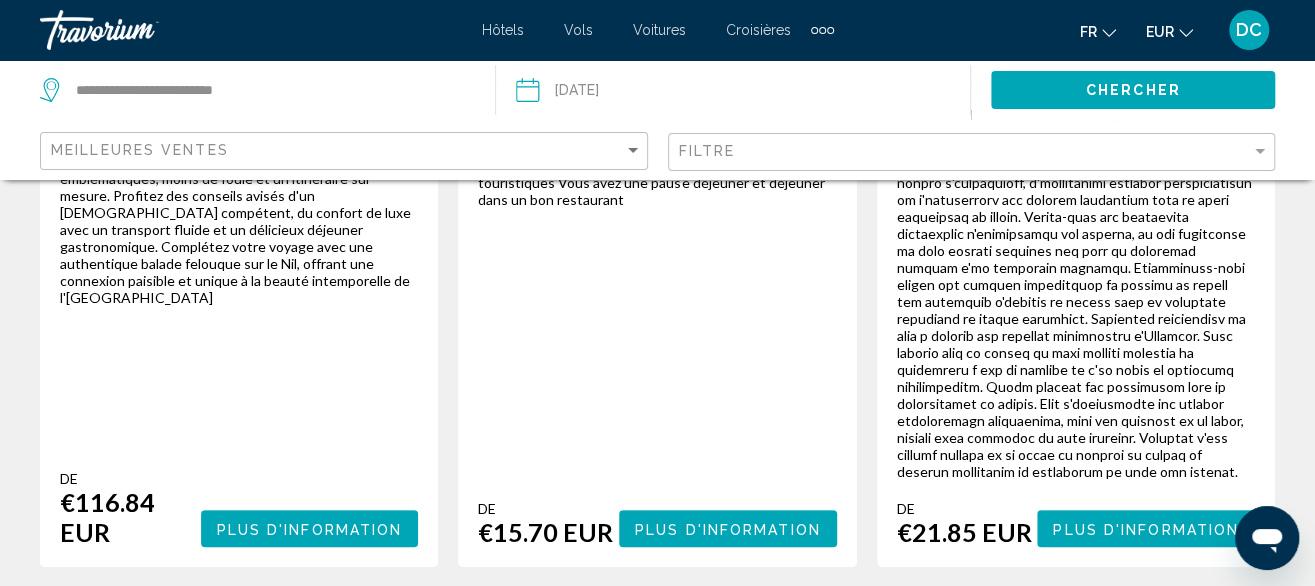 click on "page  3" at bounding box center (588, 627) 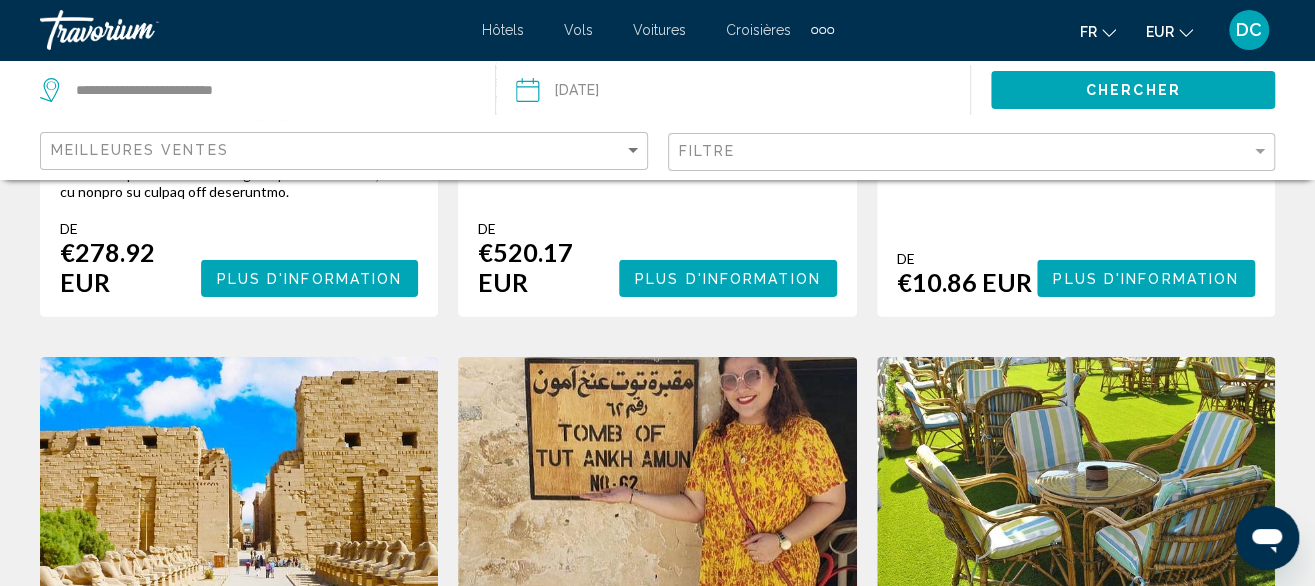 scroll, scrollTop: 3200, scrollLeft: 0, axis: vertical 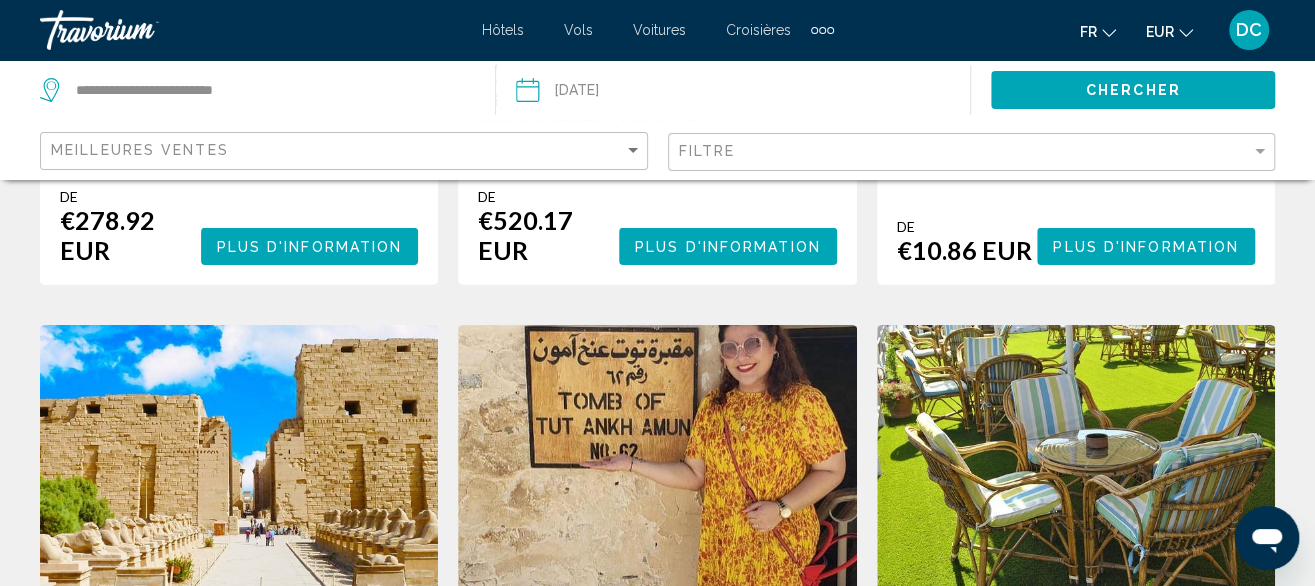 click on "Filtre" 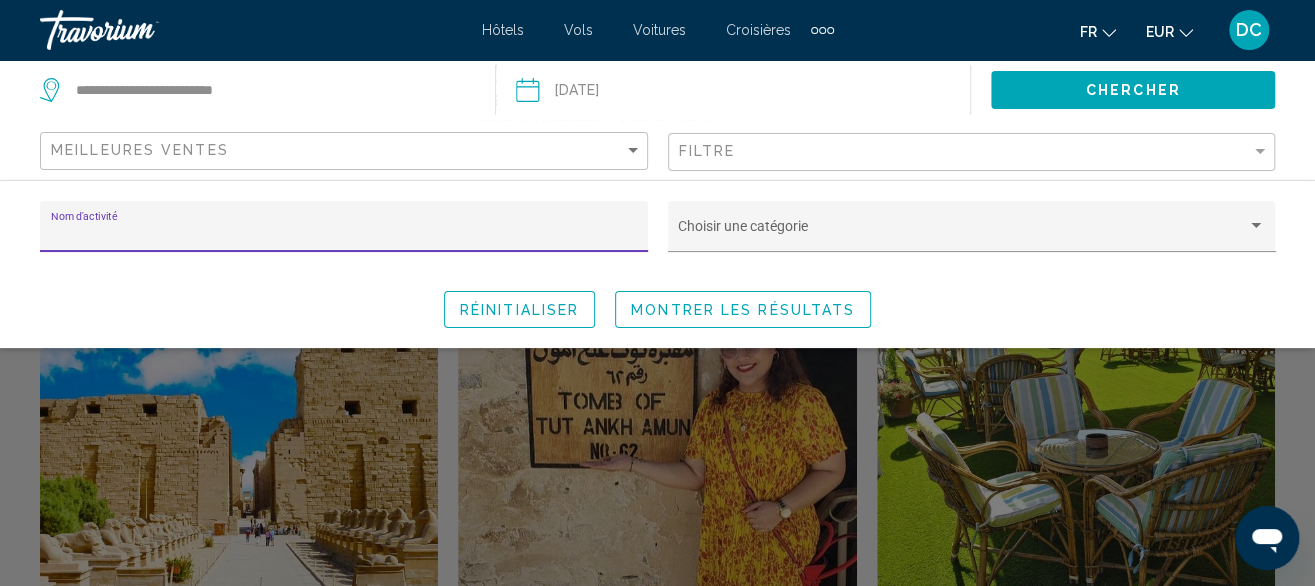 click on "Nom d'activité" at bounding box center (344, 234) 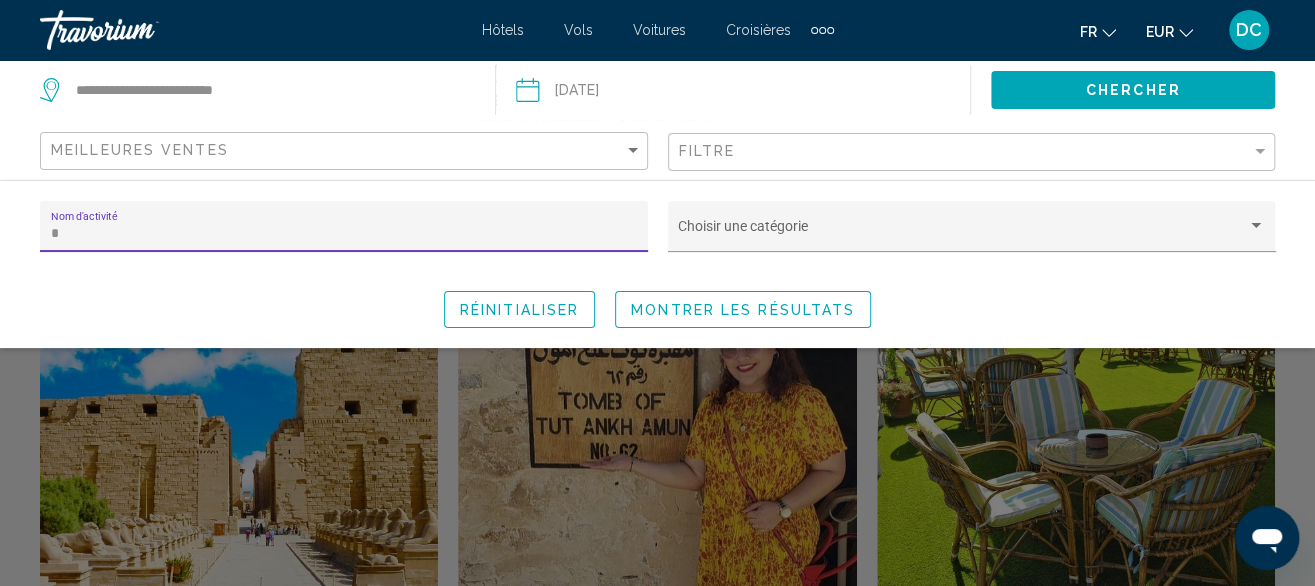 scroll, scrollTop: 2198, scrollLeft: 0, axis: vertical 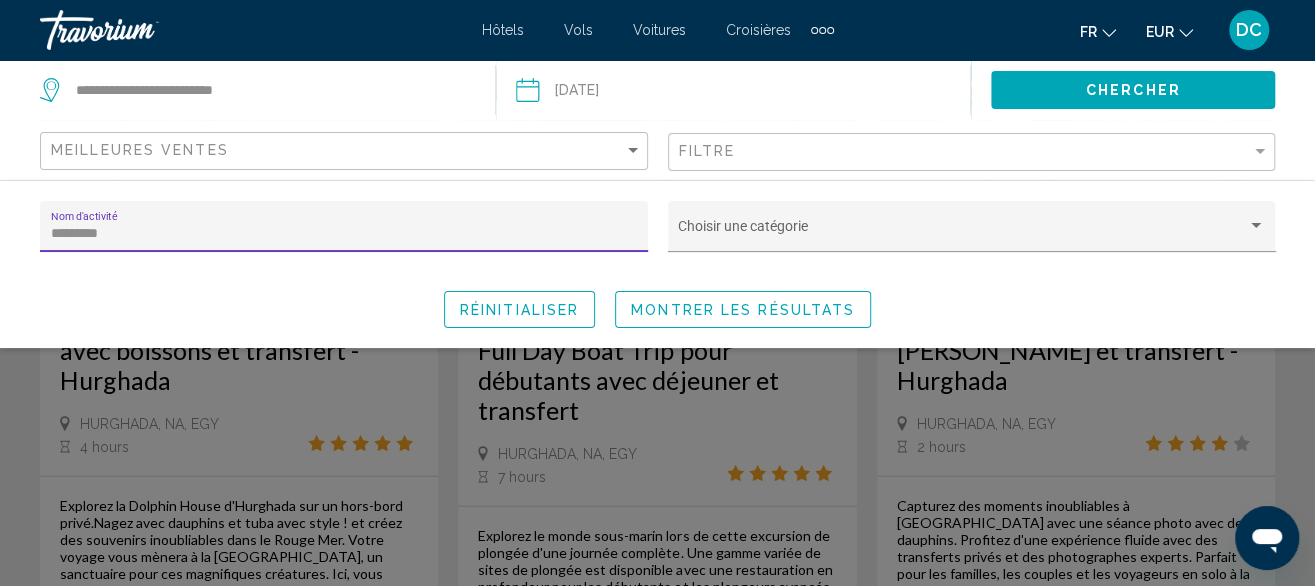 type on "*********" 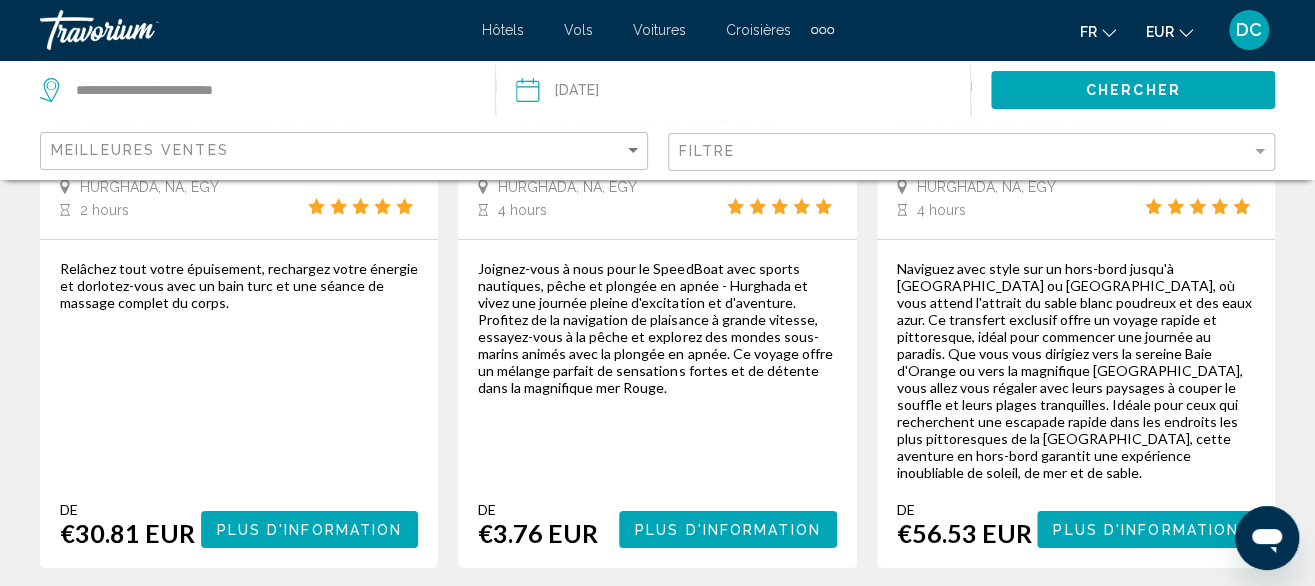 scroll, scrollTop: 3600, scrollLeft: 0, axis: vertical 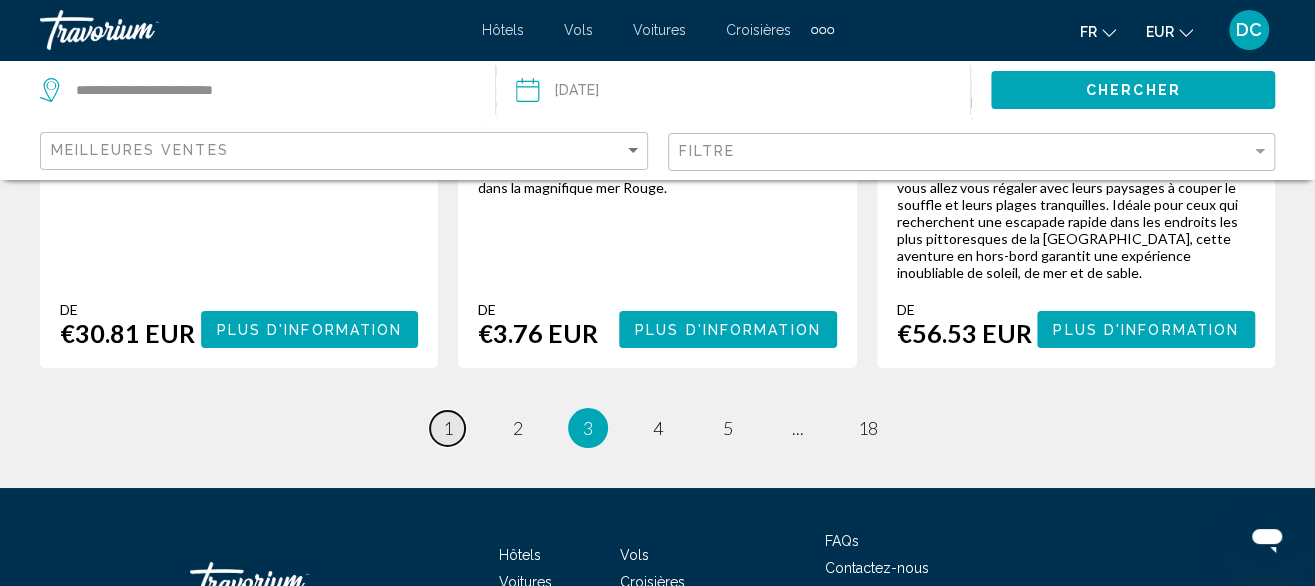 click on "1" at bounding box center (448, 428) 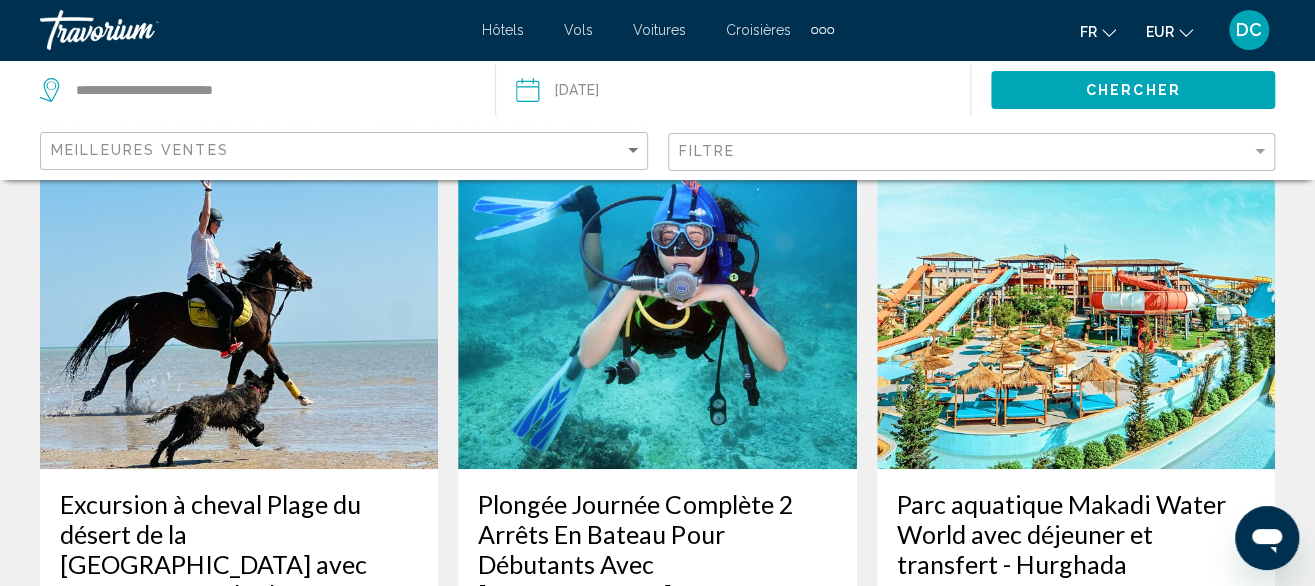 scroll, scrollTop: 300, scrollLeft: 0, axis: vertical 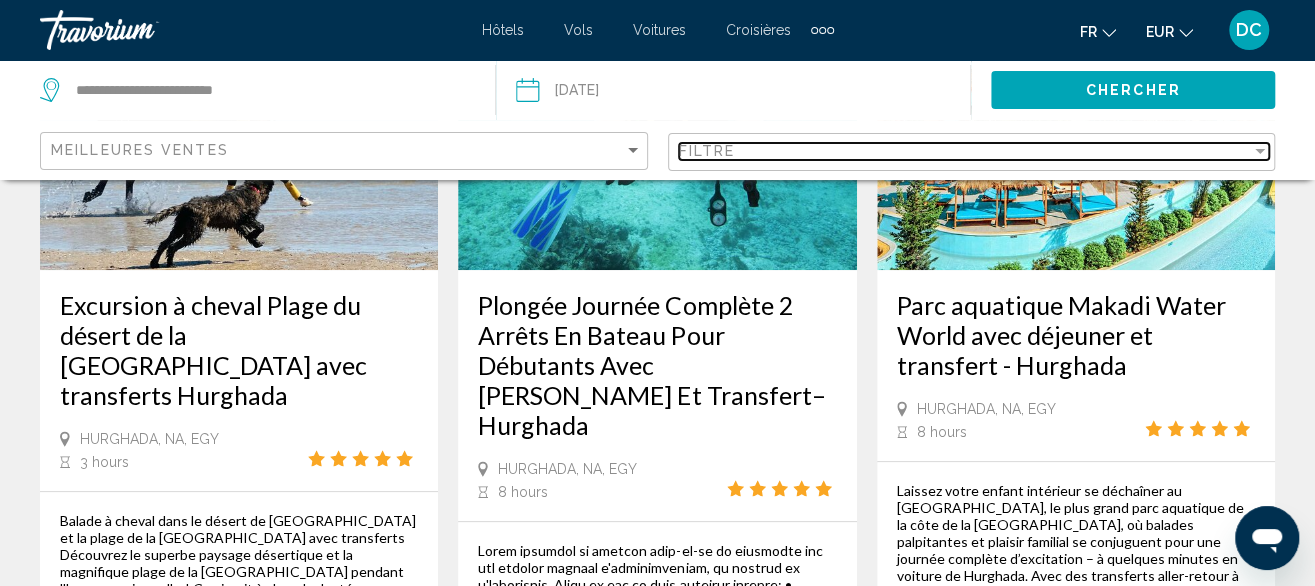 click on "Filtre" at bounding box center (965, 151) 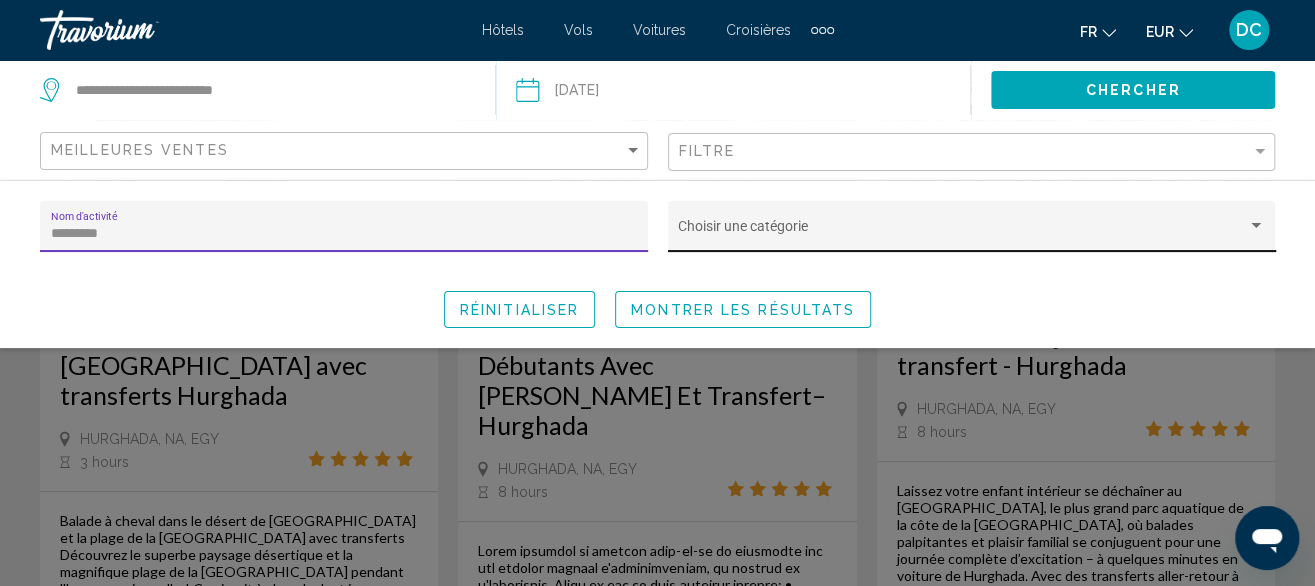 click at bounding box center [962, 234] 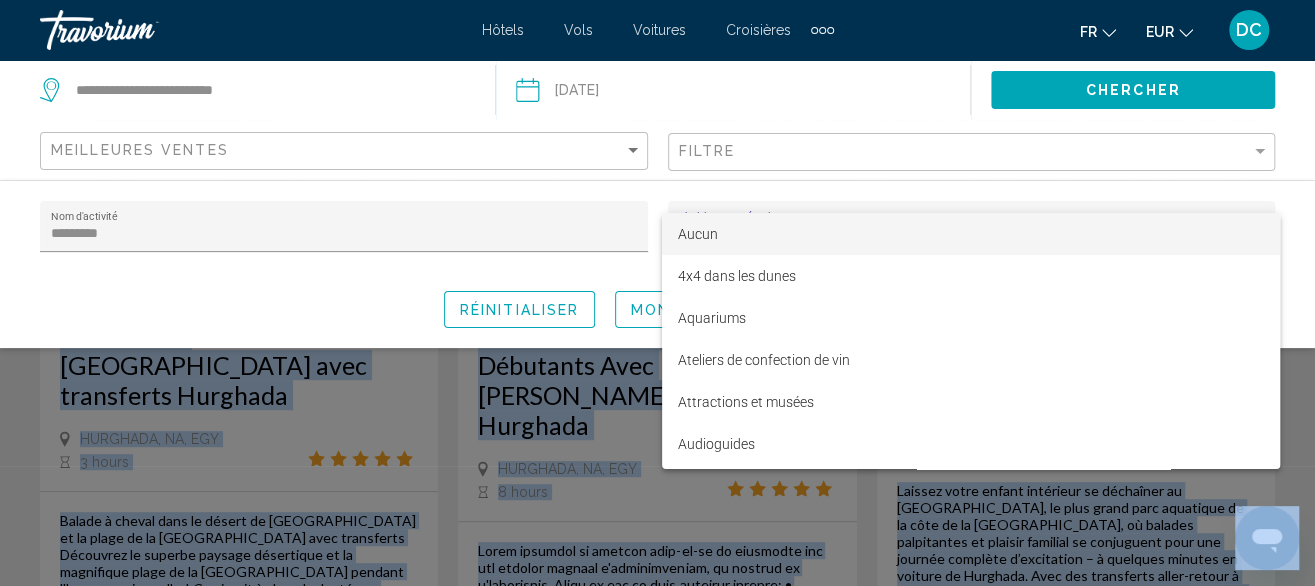 drag, startPoint x: 598, startPoint y: 233, endPoint x: -340, endPoint y: 247, distance: 938.1045 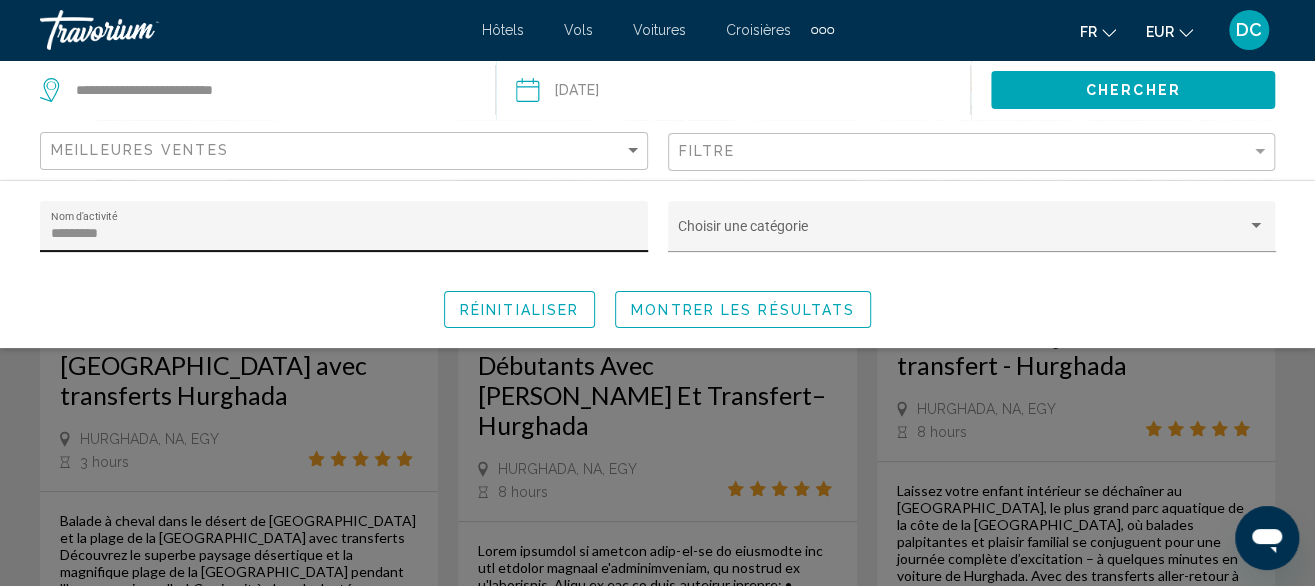 click on "*********" at bounding box center [344, 234] 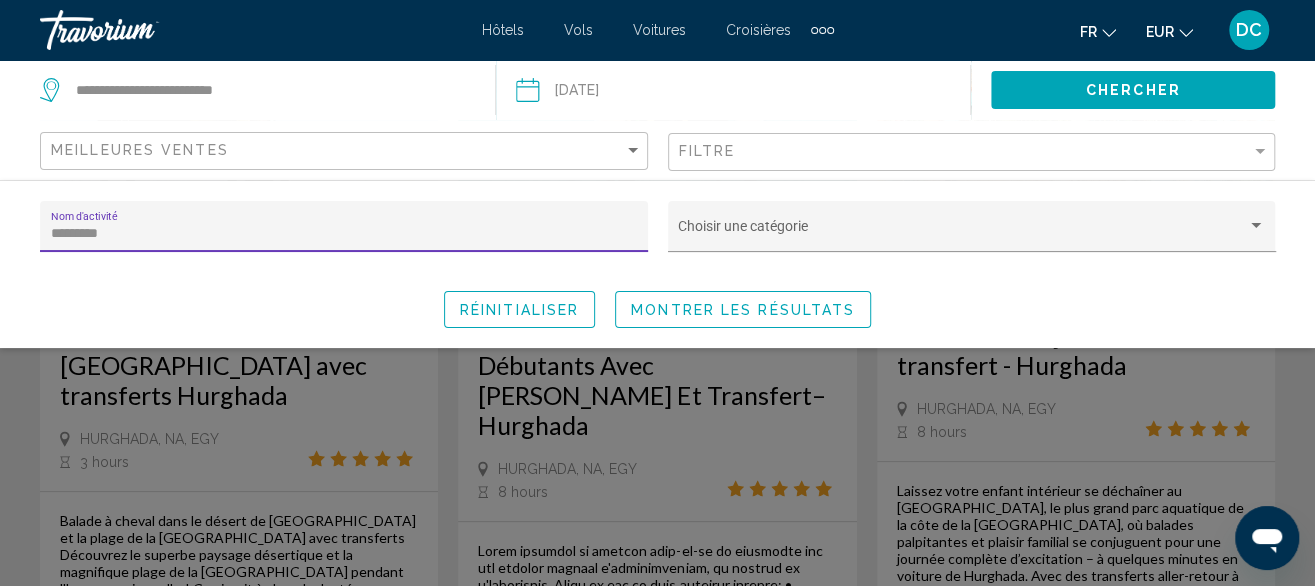drag, startPoint x: 88, startPoint y: 234, endPoint x: -125, endPoint y: 237, distance: 213.02112 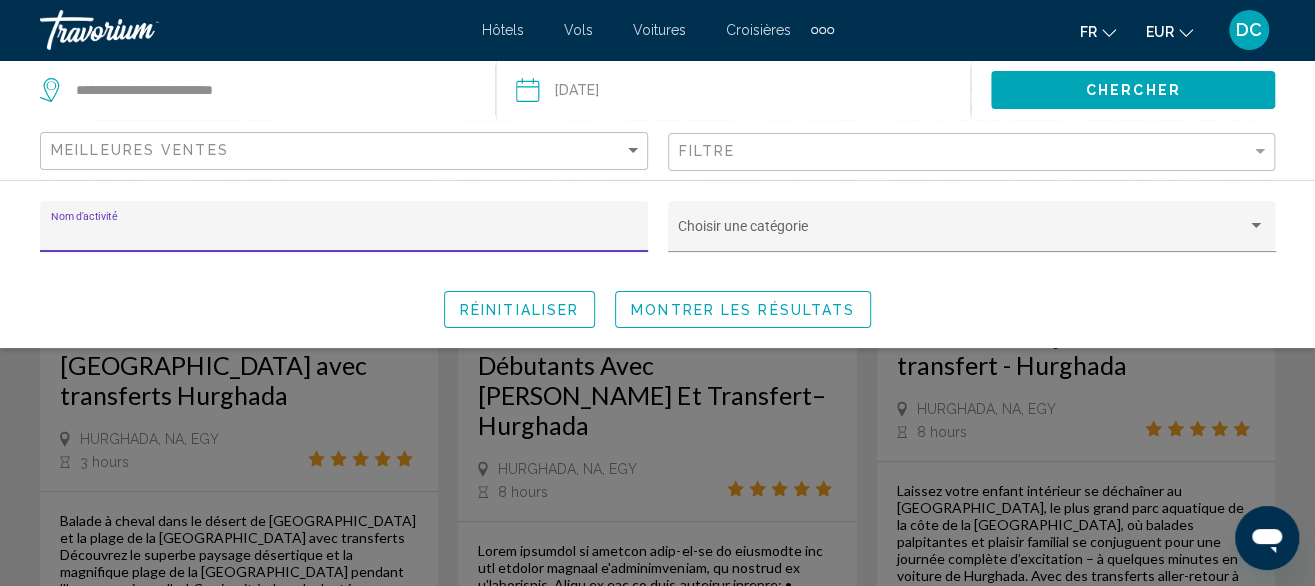 scroll, scrollTop: 3210, scrollLeft: 0, axis: vertical 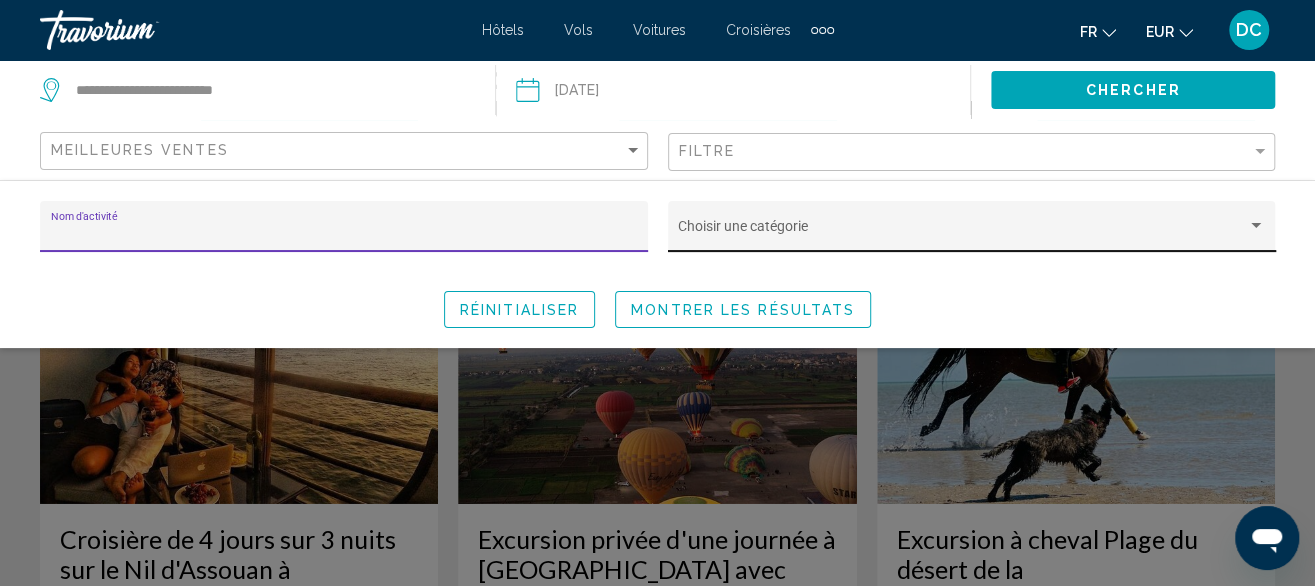 type 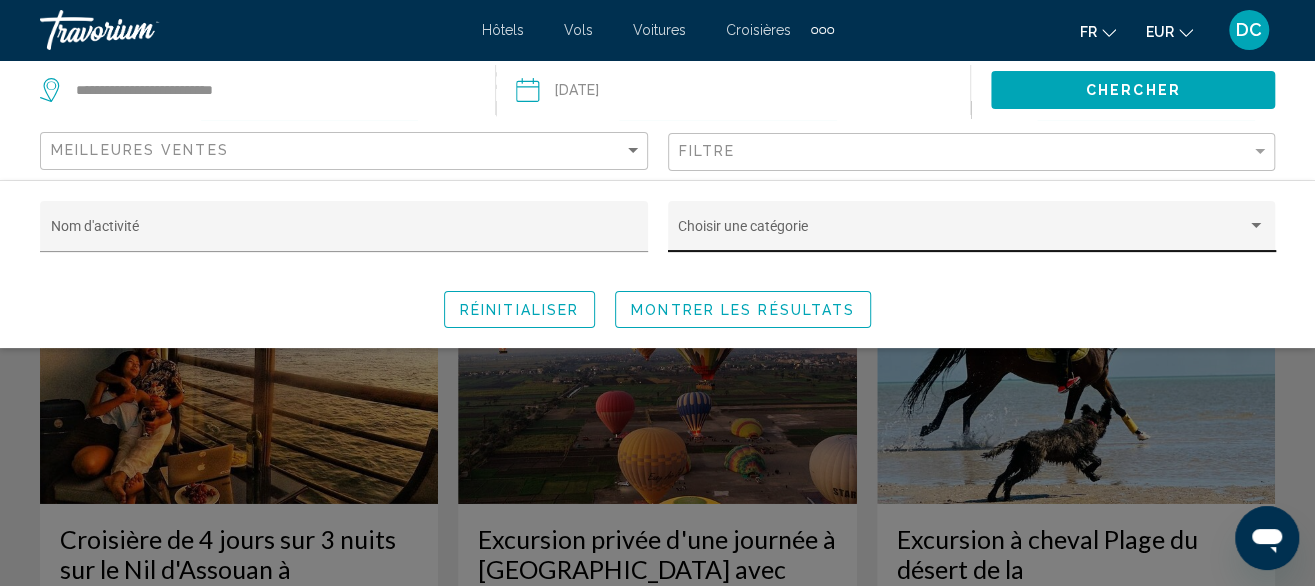 click on "Choisir une catégorie" 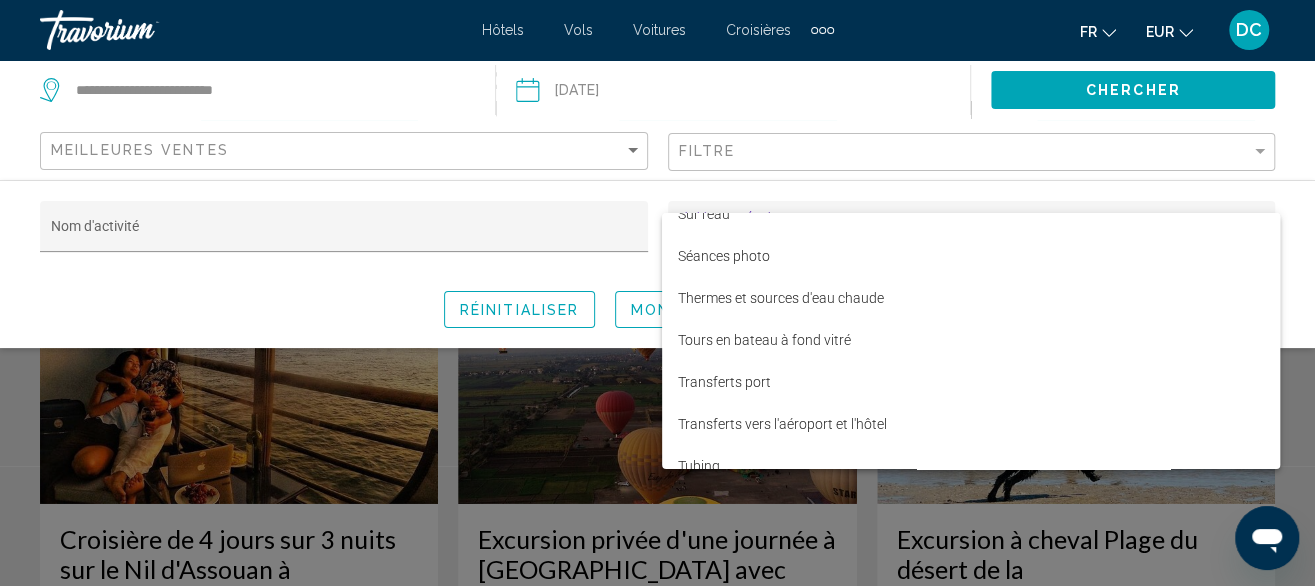 scroll, scrollTop: 6100, scrollLeft: 0, axis: vertical 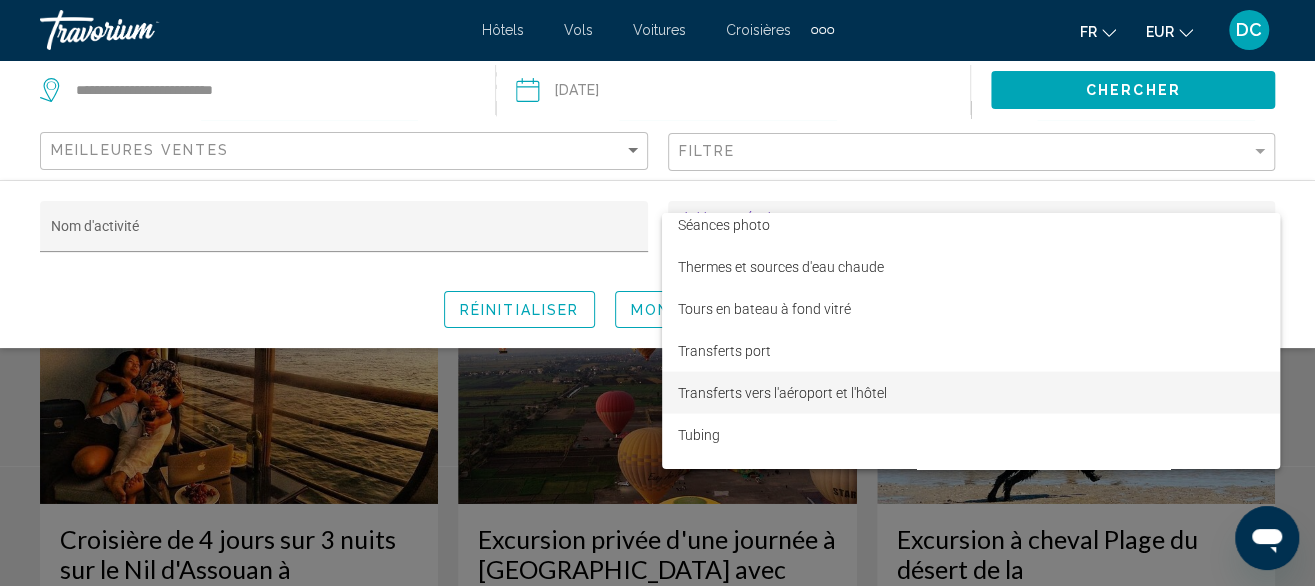 click on "Transferts vers l'aéroport et l'hôtel" at bounding box center [971, 392] 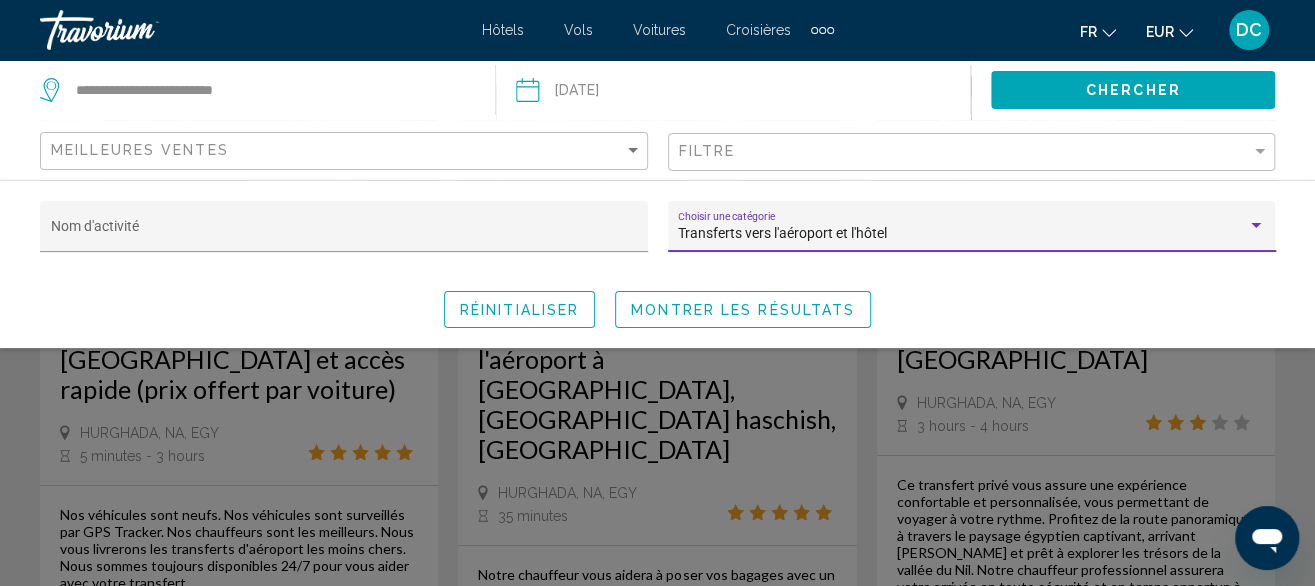 click on "Montrer les résultats" 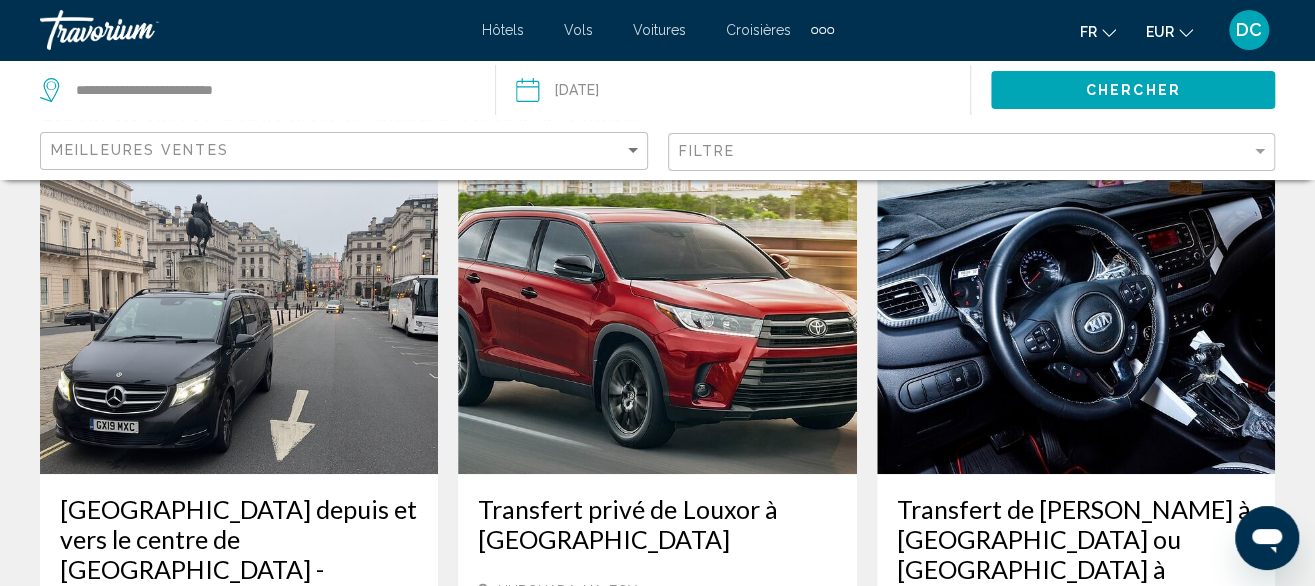 scroll, scrollTop: 0, scrollLeft: 0, axis: both 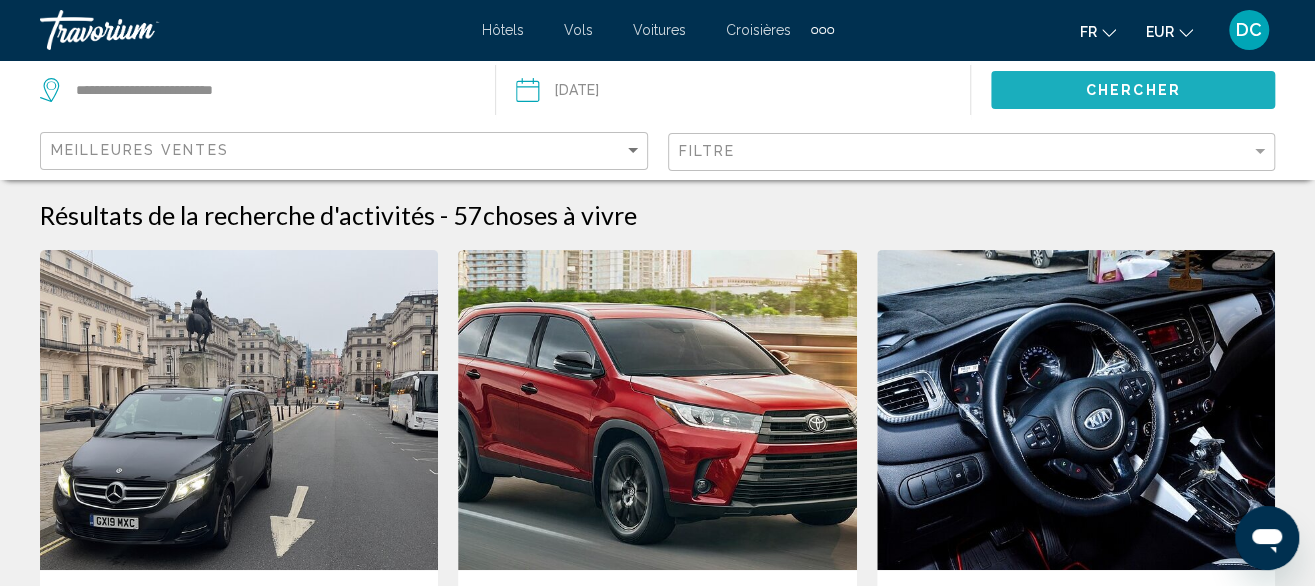 click on "Chercher" 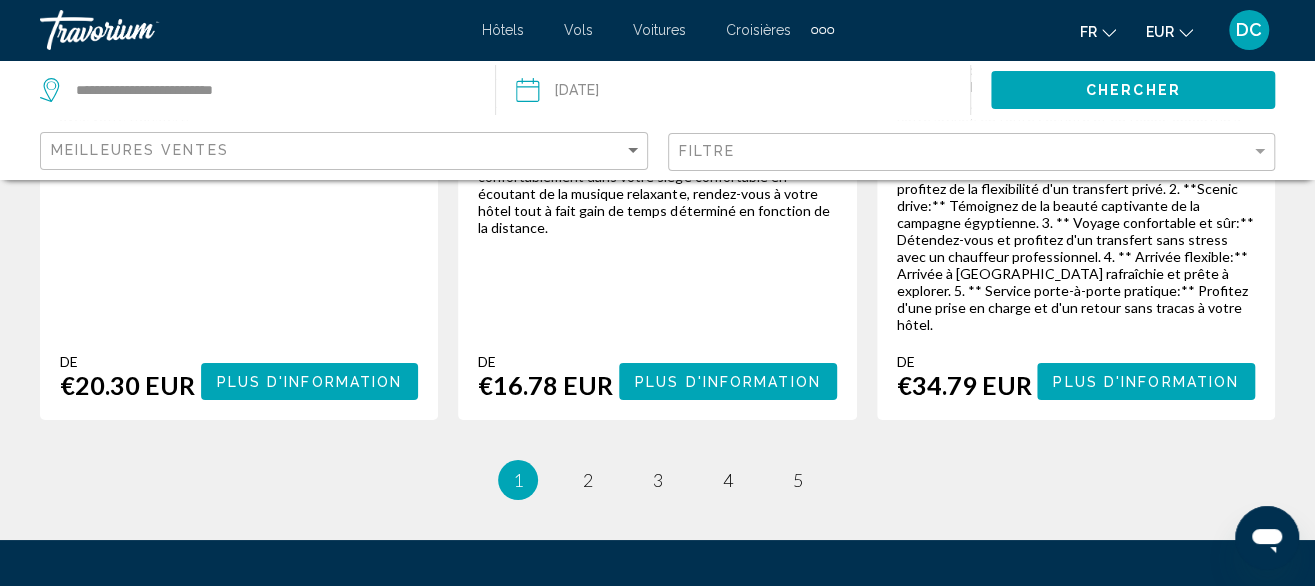 scroll, scrollTop: 3700, scrollLeft: 0, axis: vertical 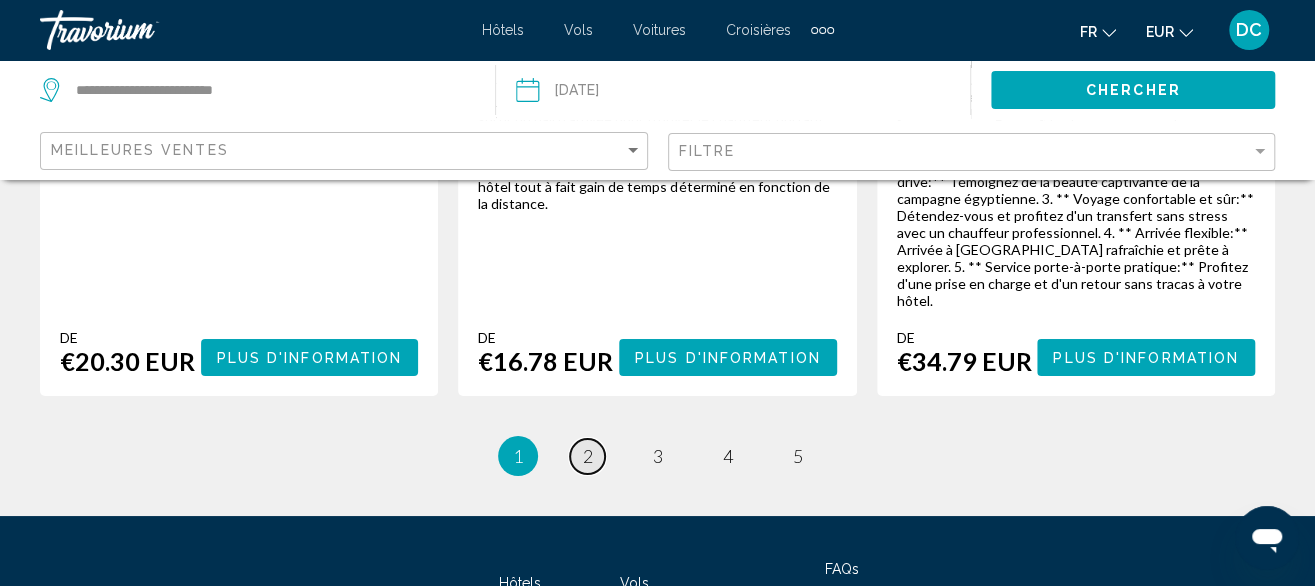click on "2" at bounding box center (588, 456) 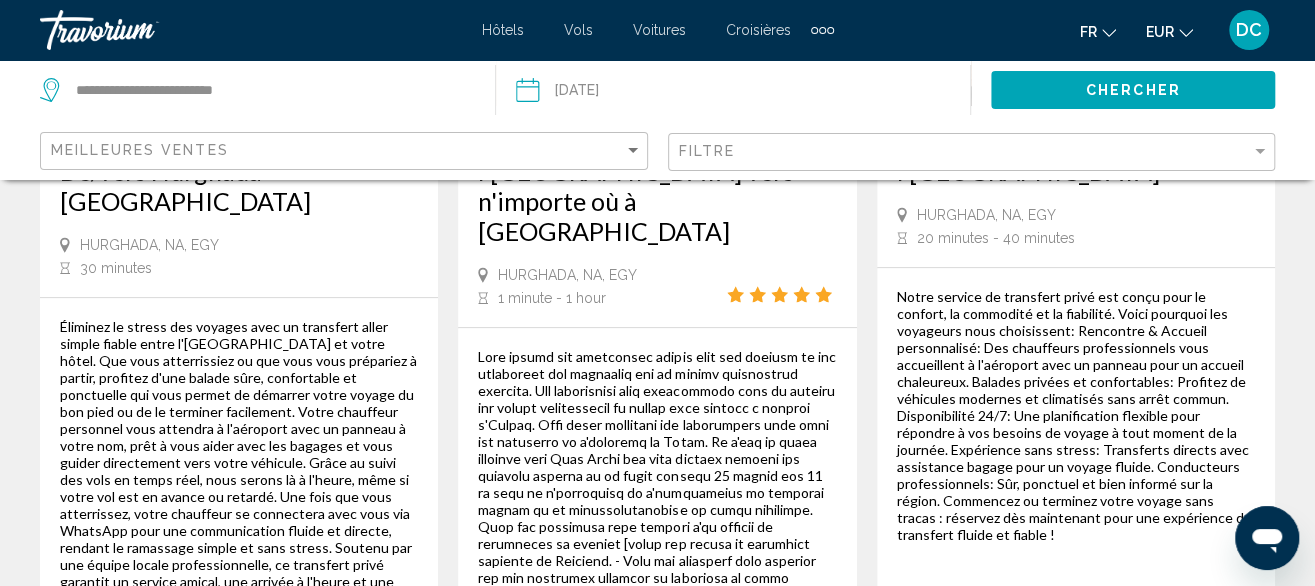 scroll, scrollTop: 600, scrollLeft: 0, axis: vertical 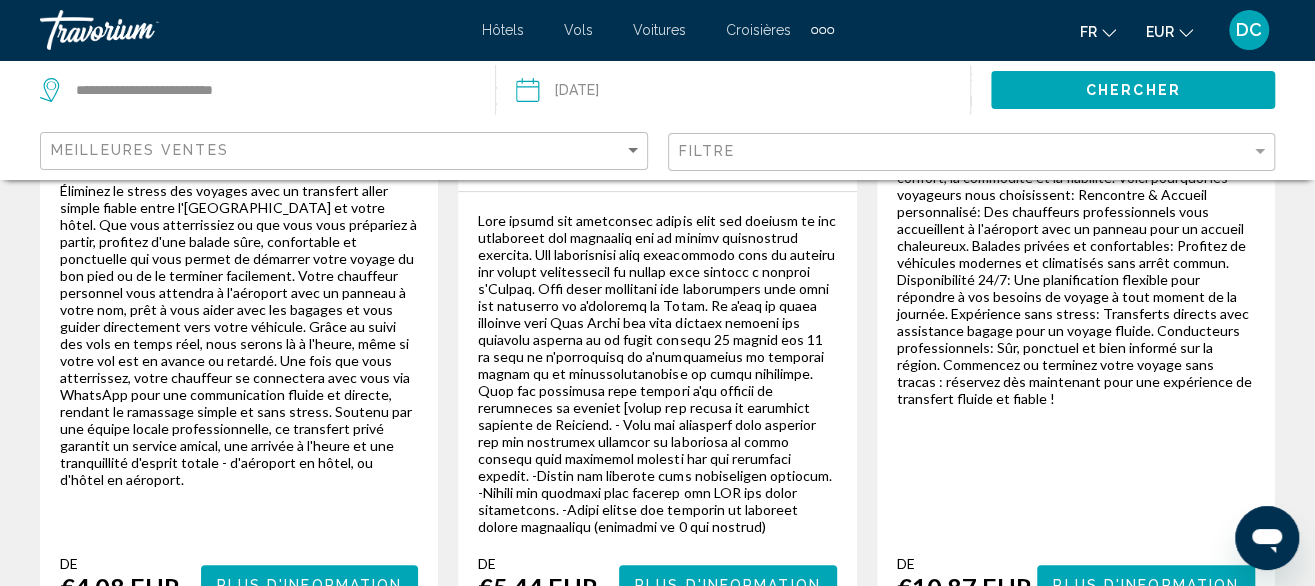 click on "Plus d'information" at bounding box center [728, 584] 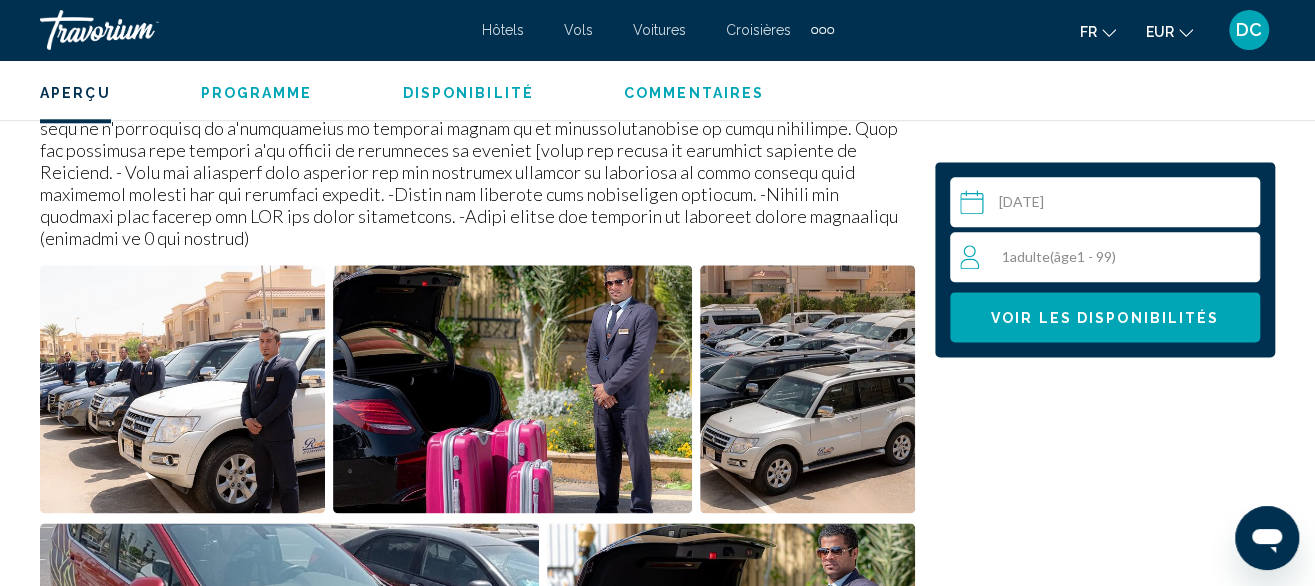 scroll, scrollTop: 942, scrollLeft: 0, axis: vertical 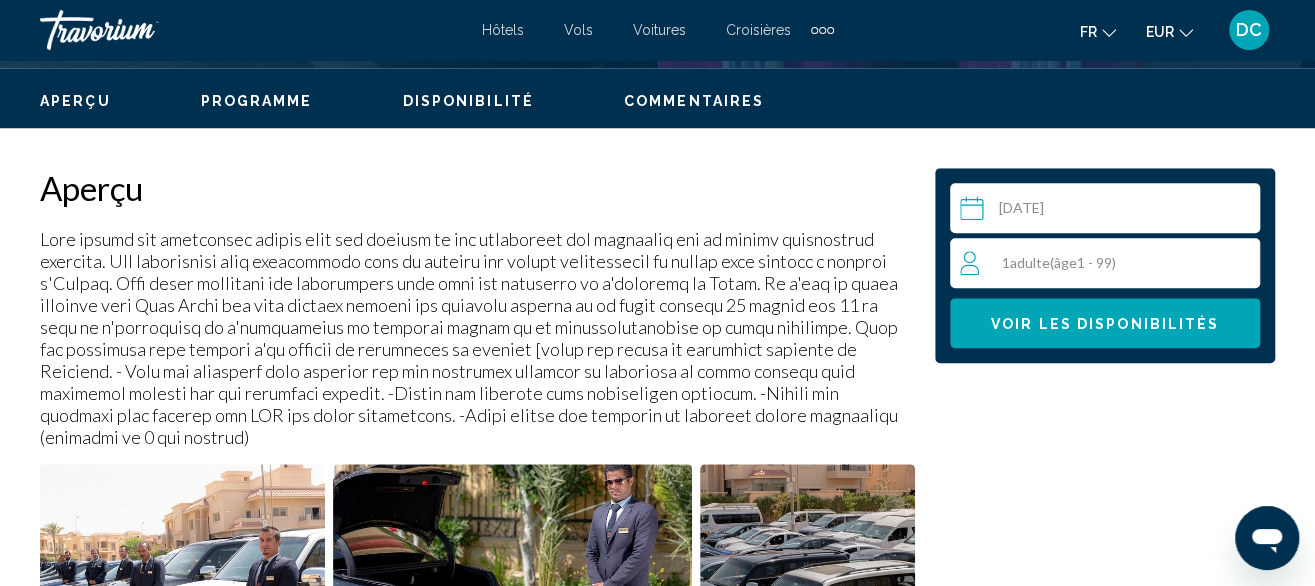 click on "1  Adulte Adultes  ( âge  1 - 99)" at bounding box center (1109, 263) 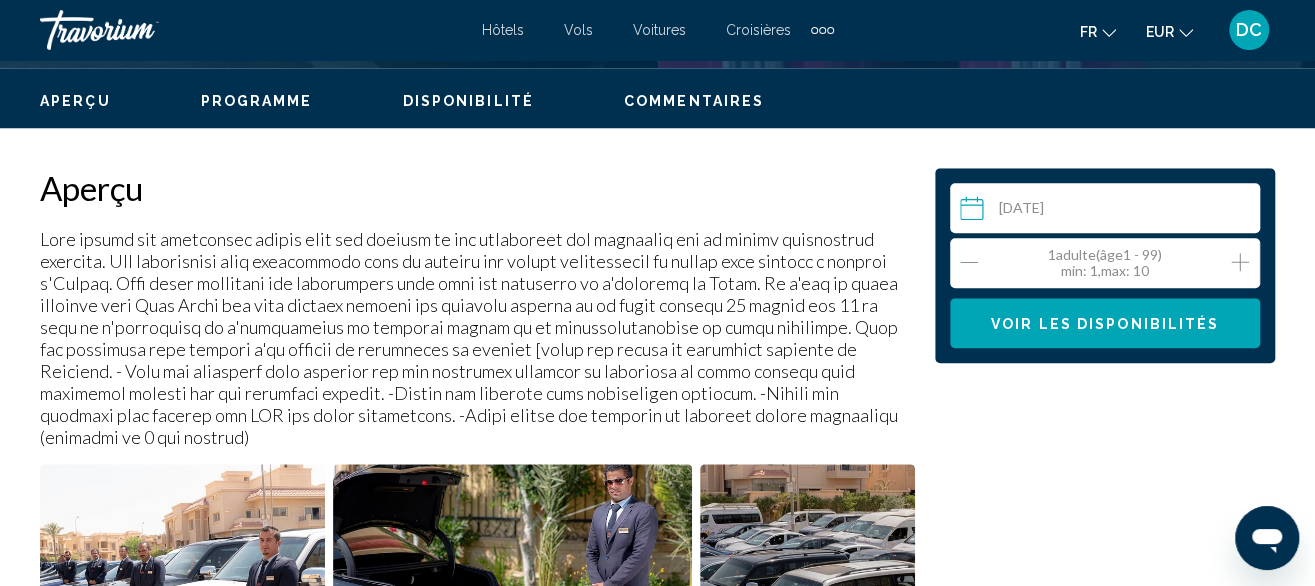 click 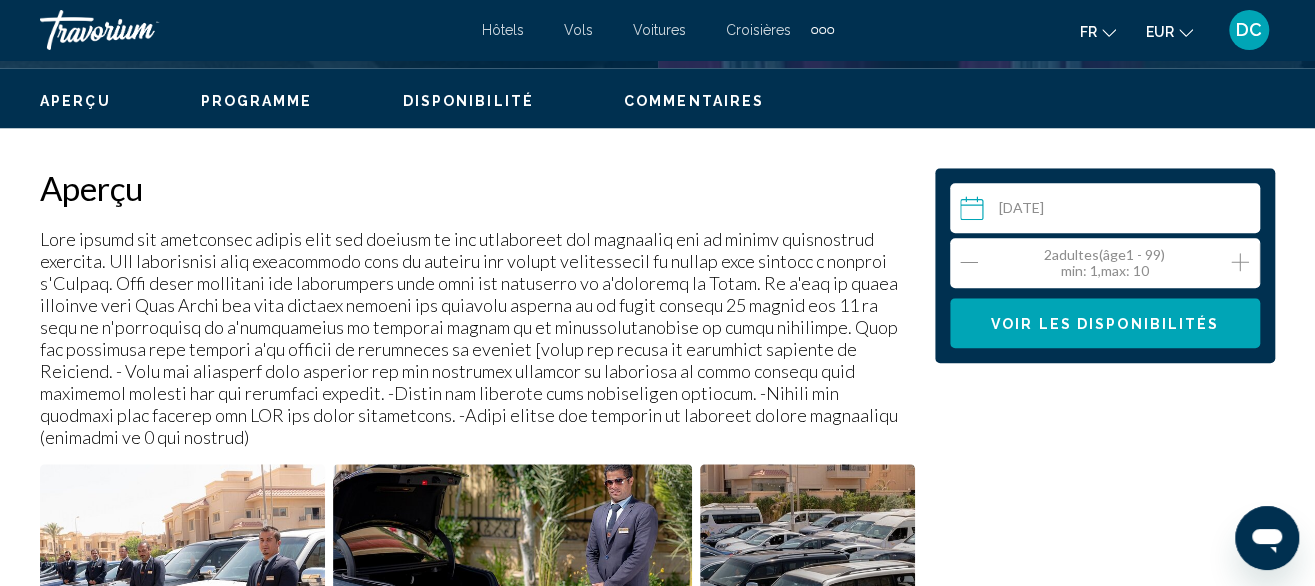 click 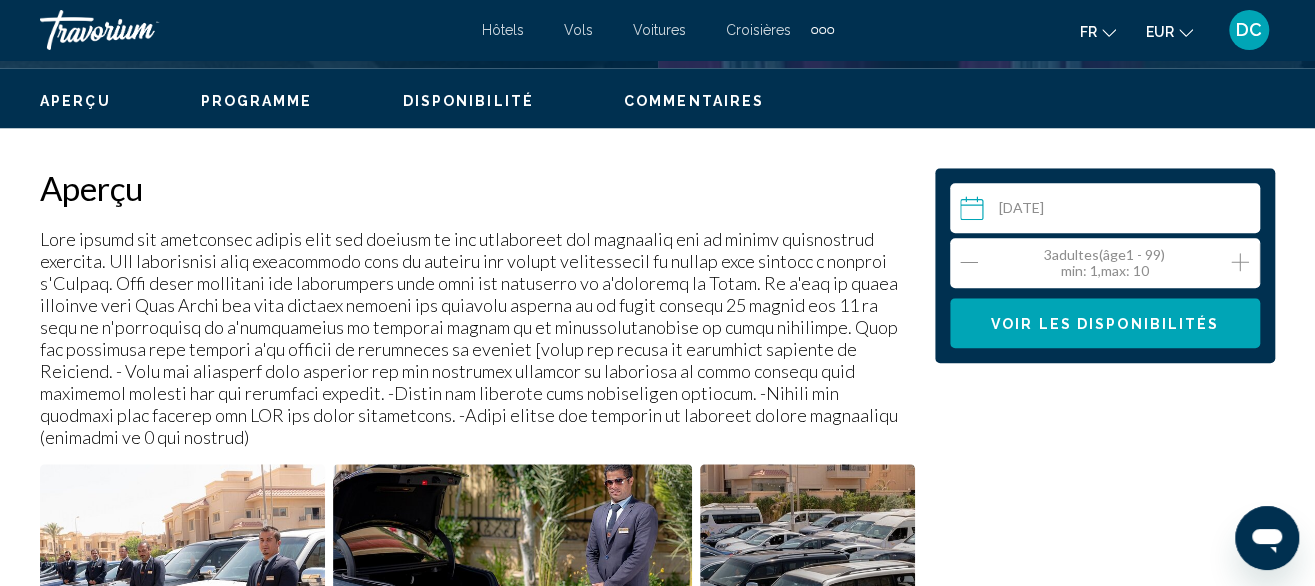 click 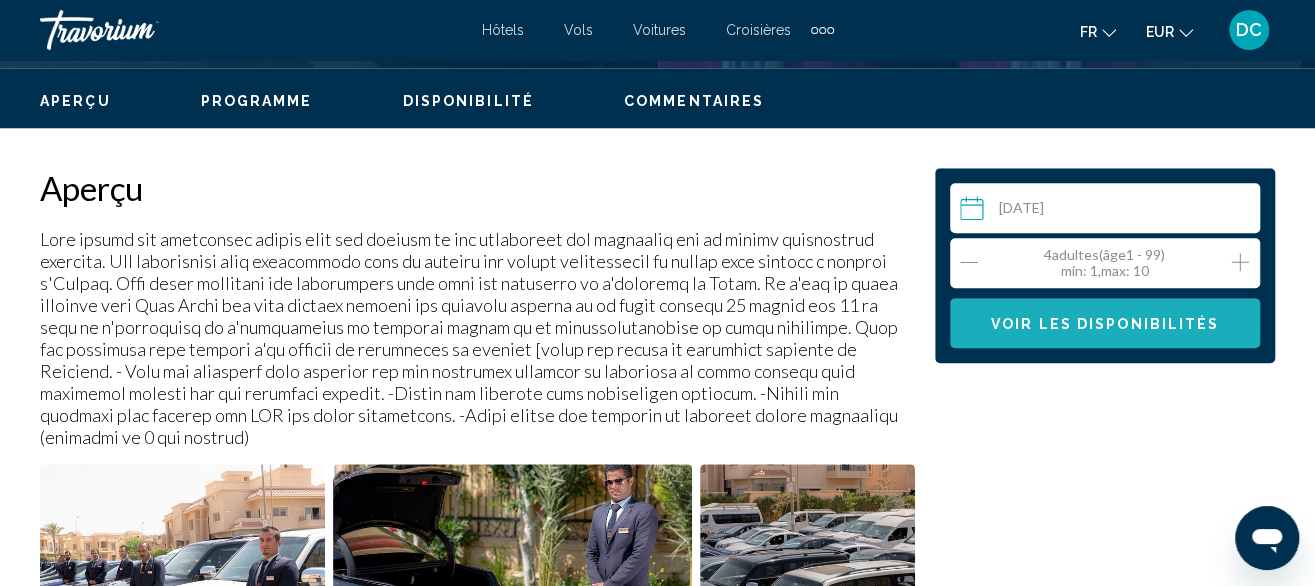 click on "Voir les disponibilités" at bounding box center [1105, 323] 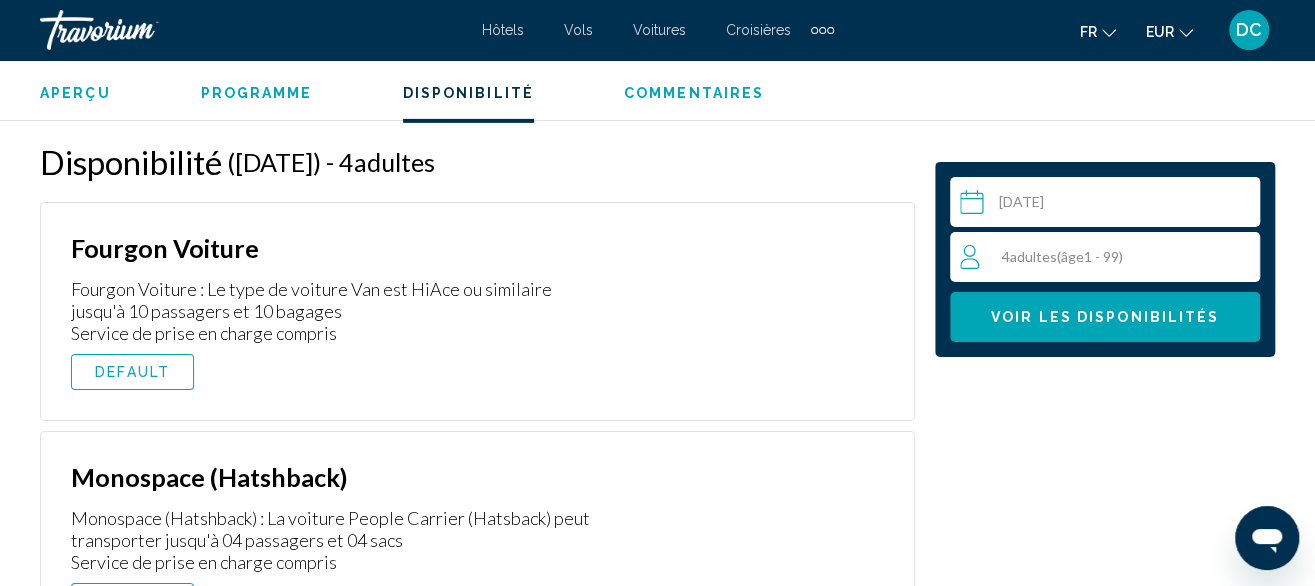 scroll, scrollTop: 3336, scrollLeft: 0, axis: vertical 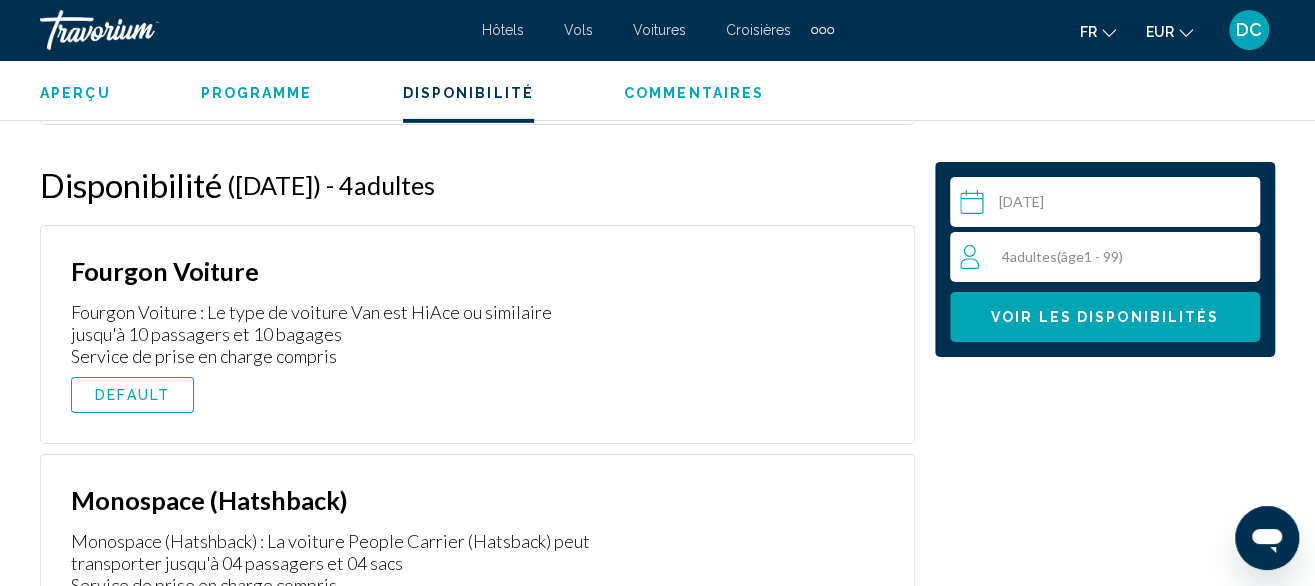 click on "DEFAULT" at bounding box center (132, 395) 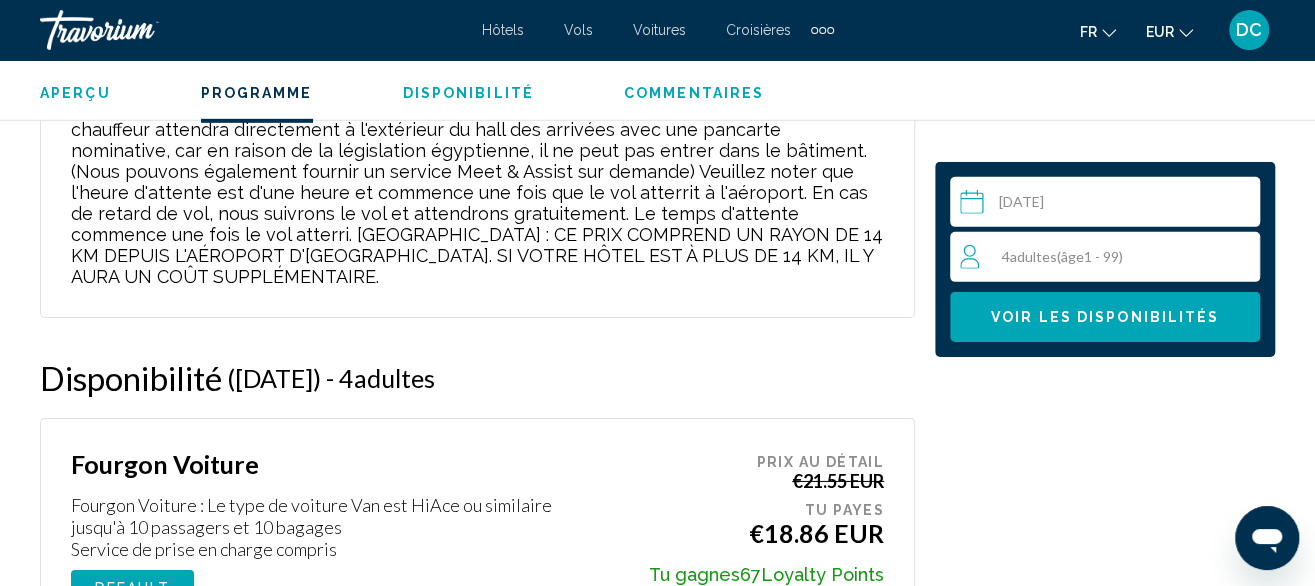 scroll, scrollTop: 2936, scrollLeft: 0, axis: vertical 